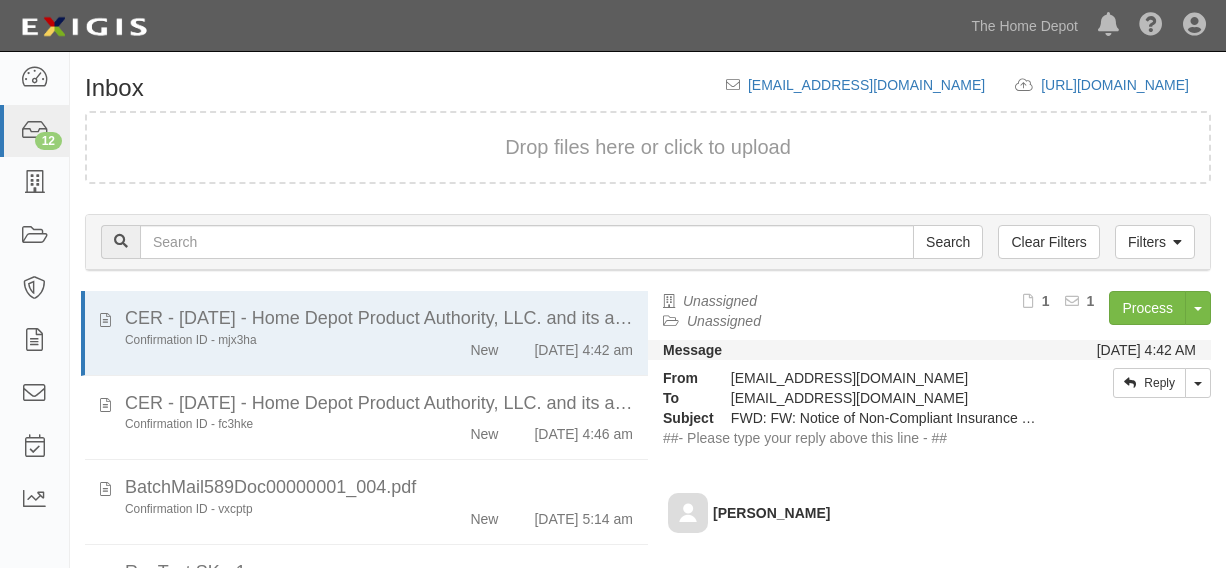scroll, scrollTop: 0, scrollLeft: 0, axis: both 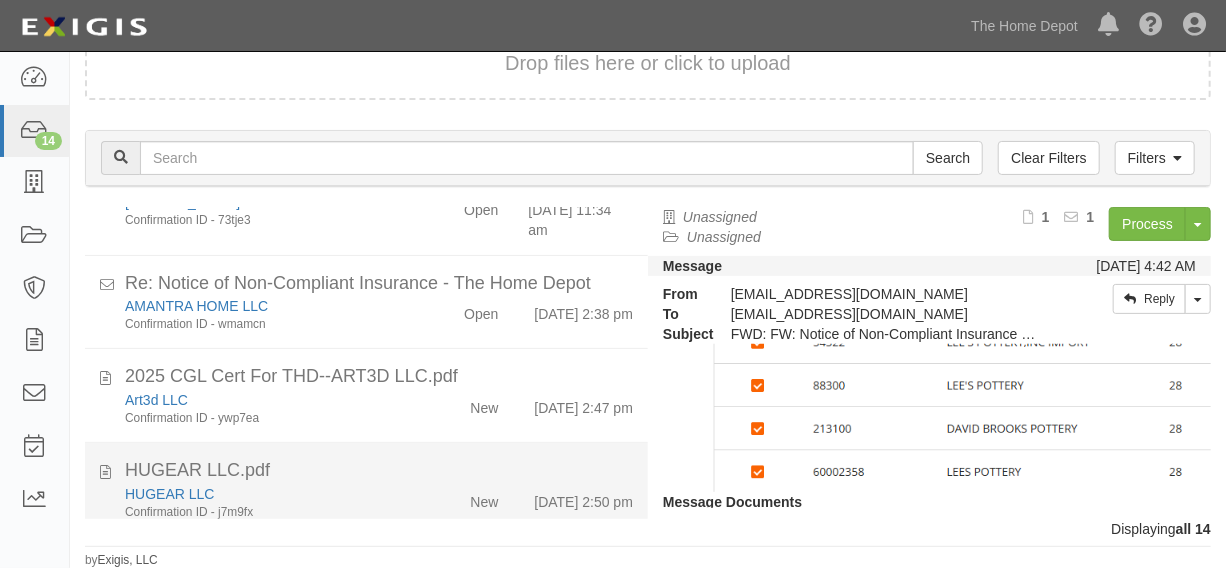 click on "7/8/25 2:50 pm" 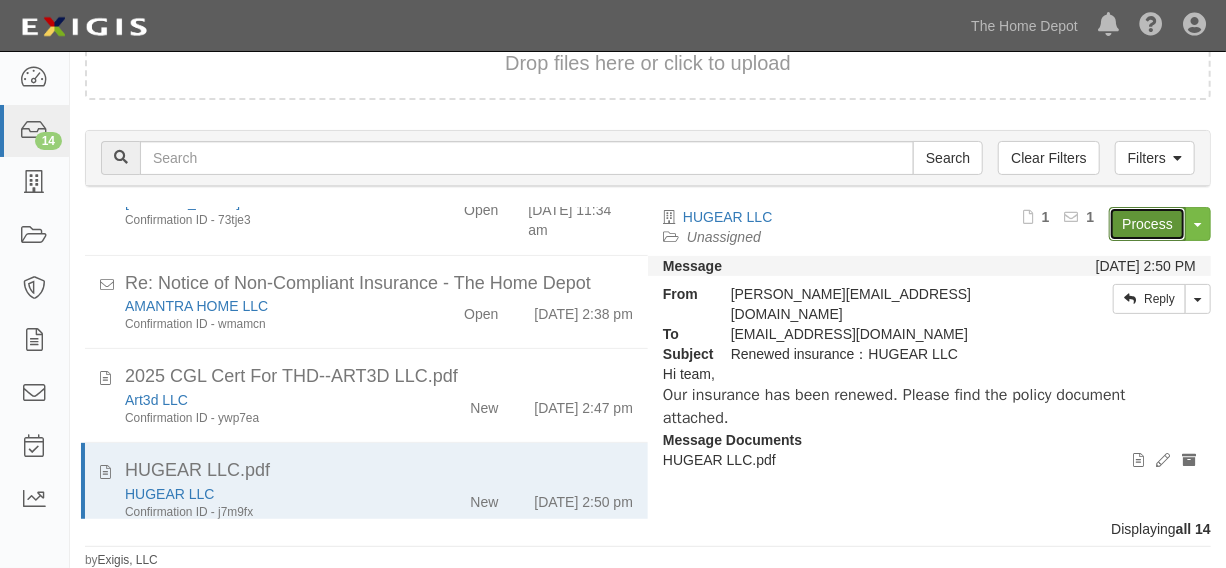 click on "Process" at bounding box center (1147, 224) 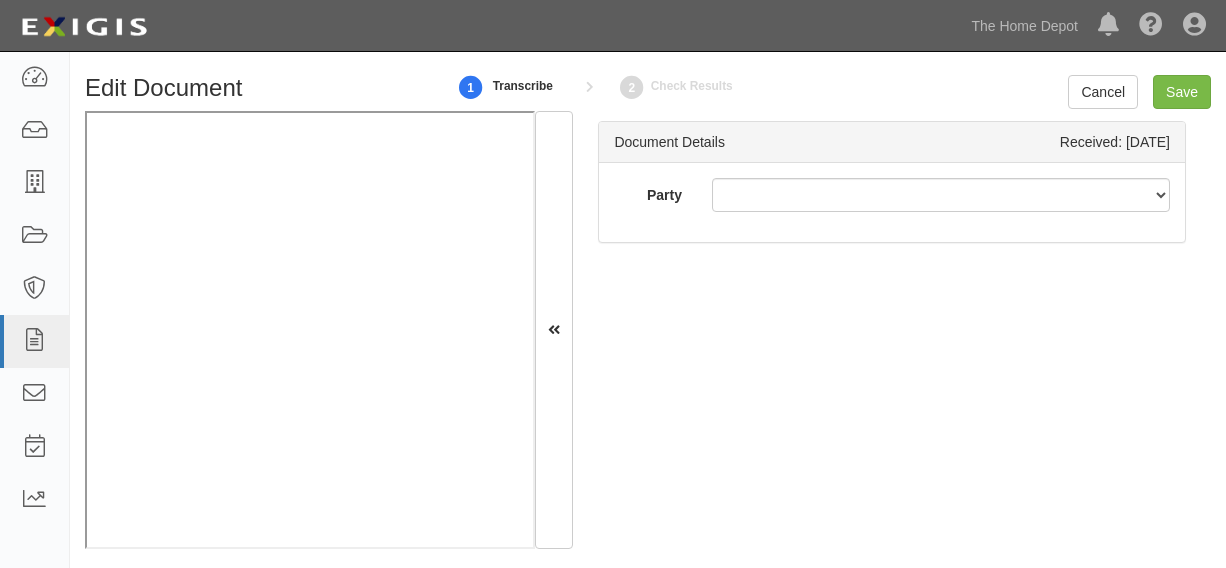 scroll, scrollTop: 0, scrollLeft: 0, axis: both 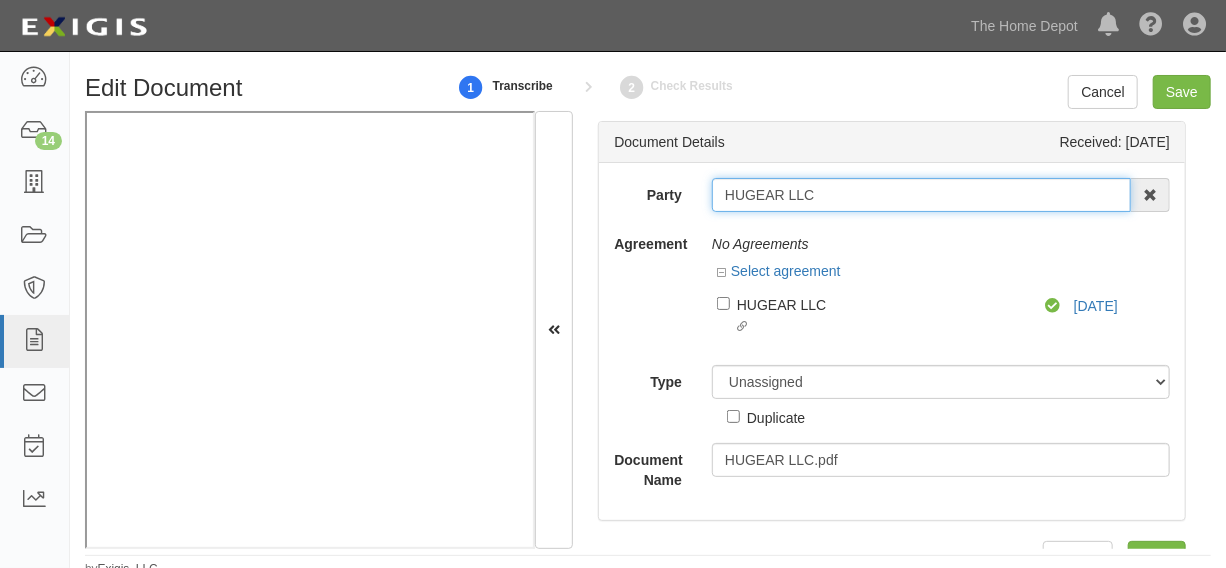 drag, startPoint x: 721, startPoint y: 192, endPoint x: 864, endPoint y: 199, distance: 143.17122 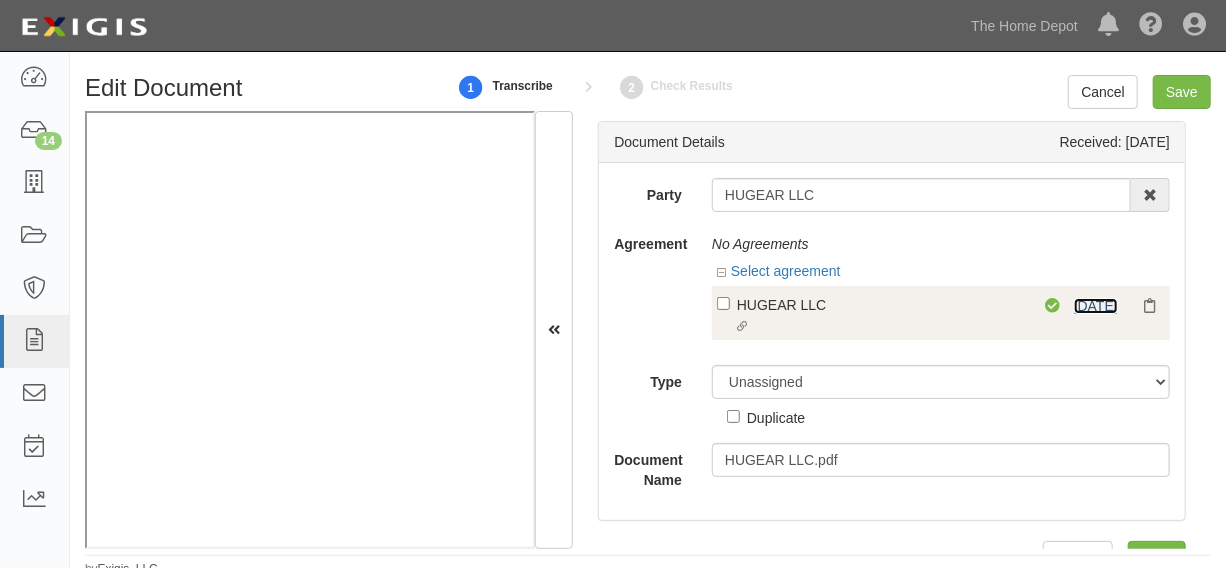click on "7/11/25" at bounding box center [1096, 306] 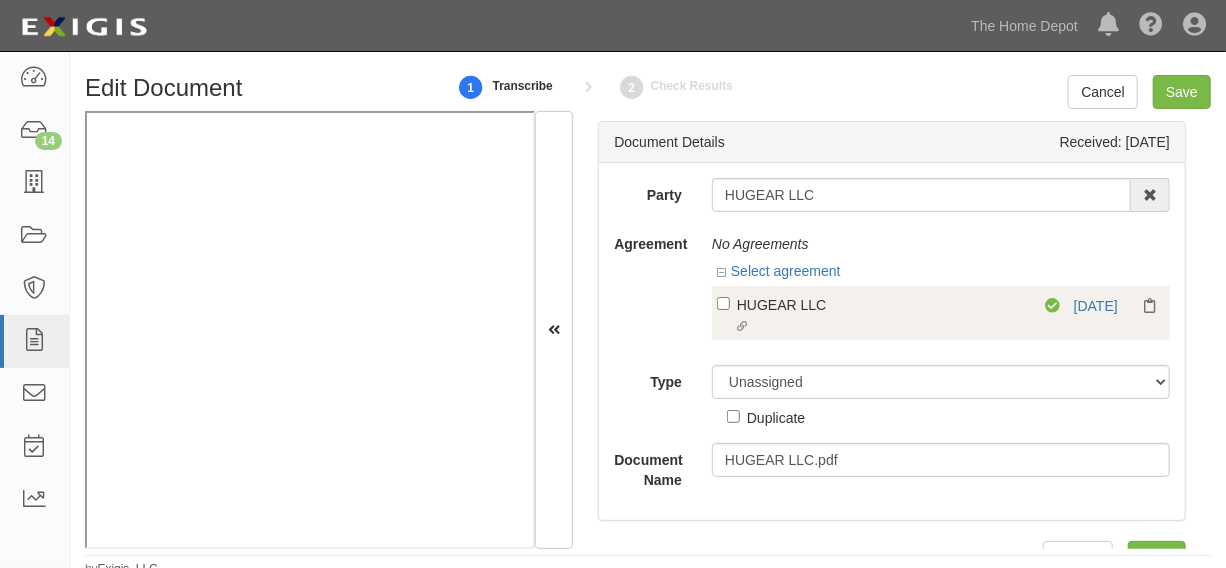 click on "Linked agreement
HUGEAR LLC
Linked agreement" at bounding box center (881, 316) 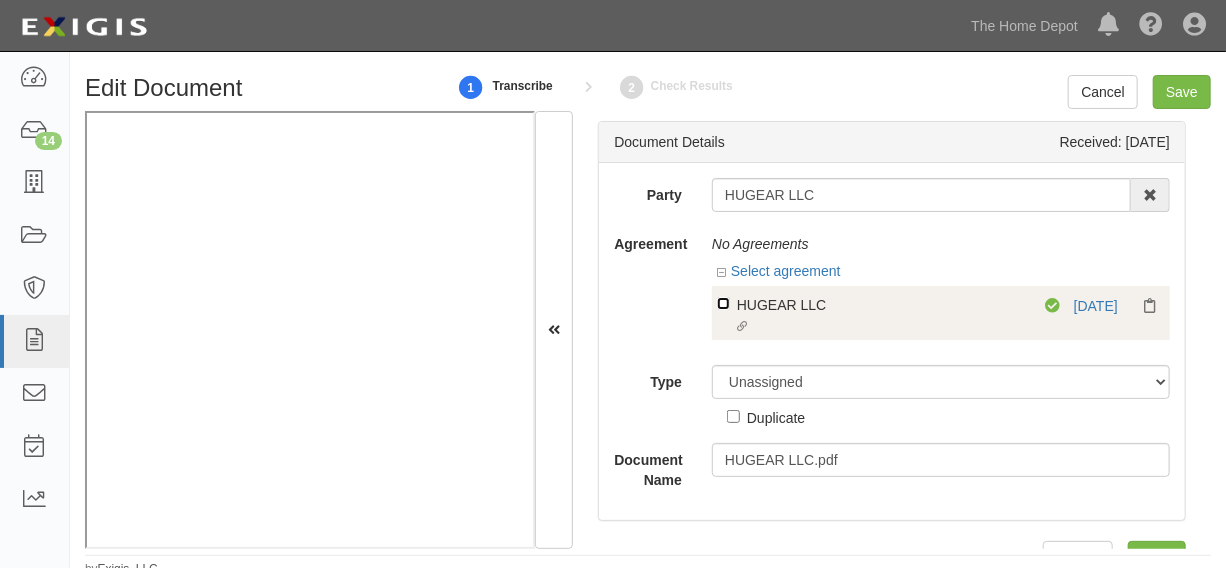click on "Linked agreement
HUGEAR LLC
Linked agreement" at bounding box center [723, 303] 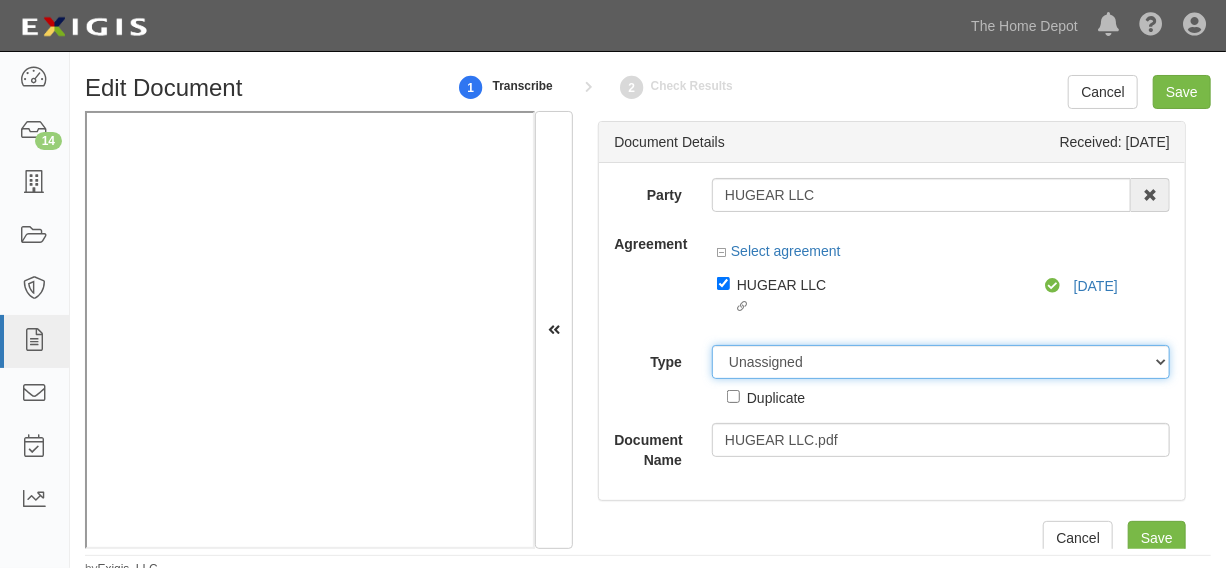 click on "Unassigned
Binder
Cancellation Notice
Certificate
Contract
Endorsement
Insurance Policy
Junk
Other Document
Policy Declarations
Reinstatement Notice
Requirements
Waiver Request" at bounding box center [941, 362] 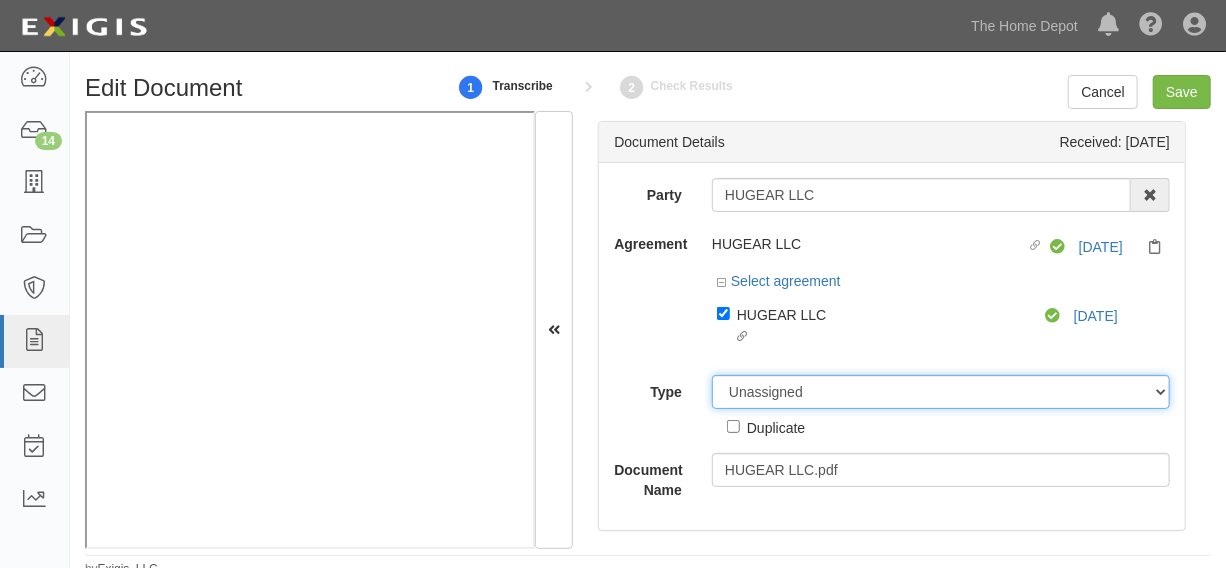select on "CertificateDetail" 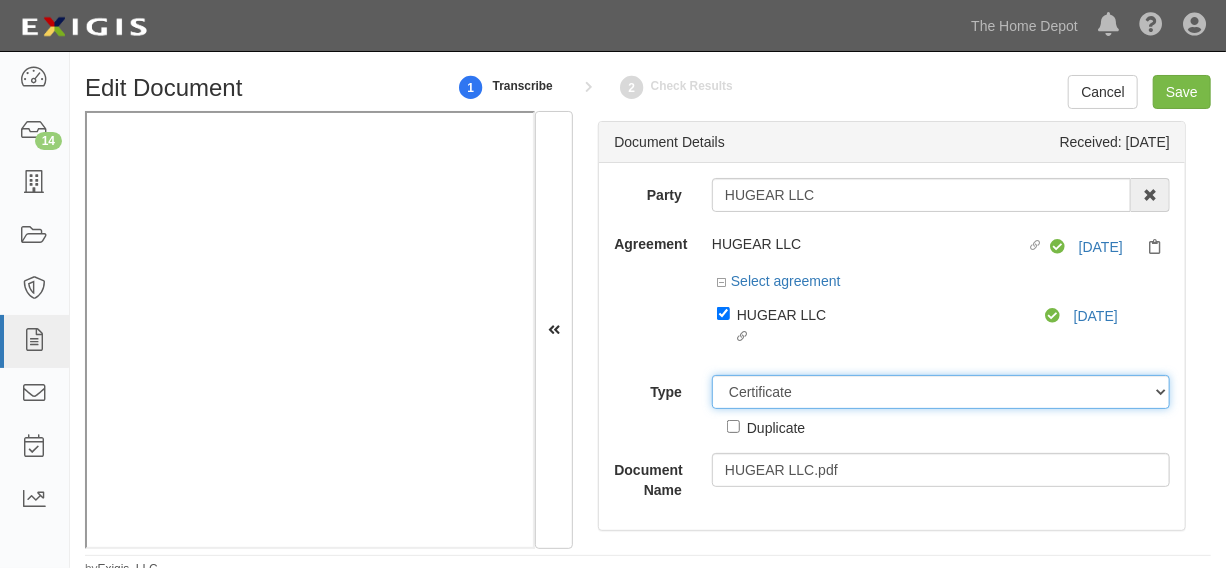 click on "Unassigned
Binder
Cancellation Notice
Certificate
Contract
Endorsement
Insurance Policy
Junk
Other Document
Policy Declarations
Reinstatement Notice
Requirements
Waiver Request" at bounding box center [941, 392] 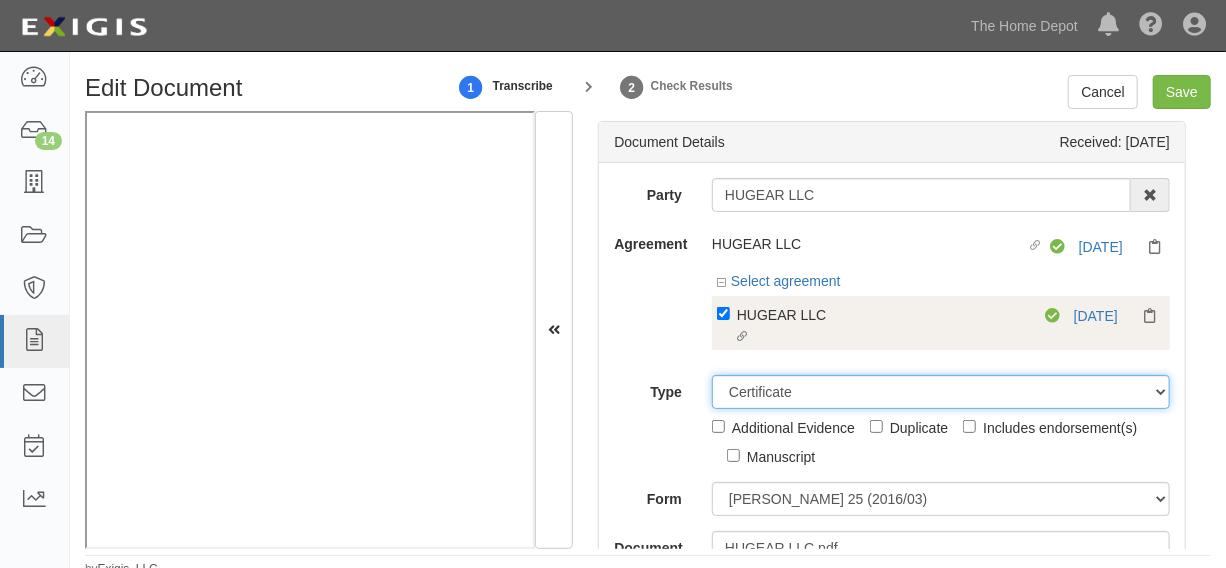 scroll, scrollTop: 46, scrollLeft: 0, axis: vertical 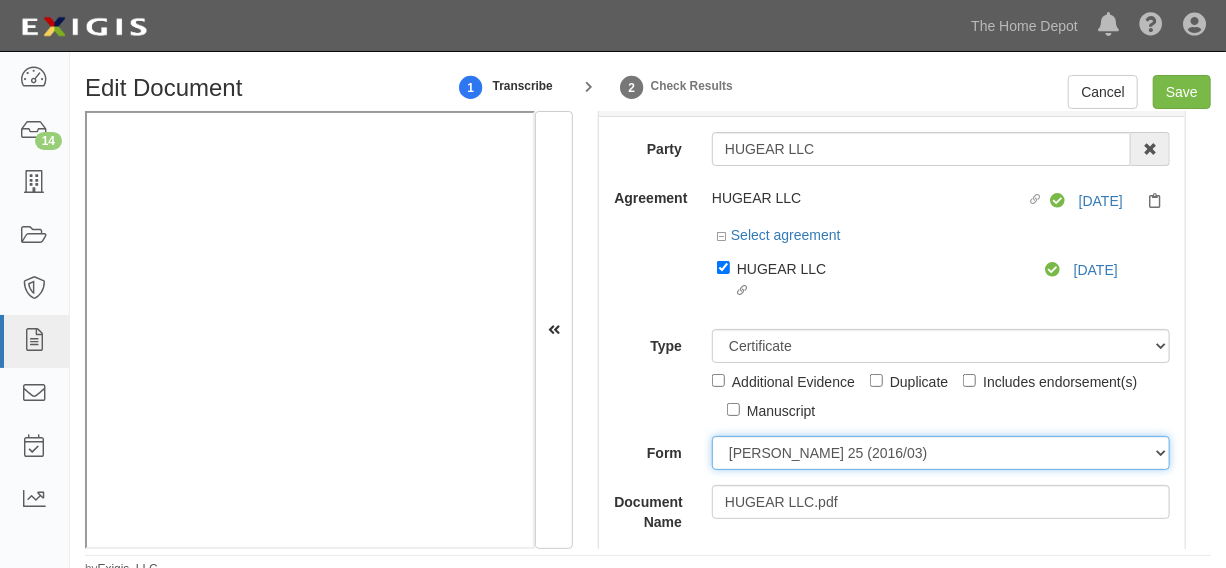click on "ACORD 25 (2016/03)
ACORD 101
ACORD 855 NY (2014/05)
General" at bounding box center [941, 453] 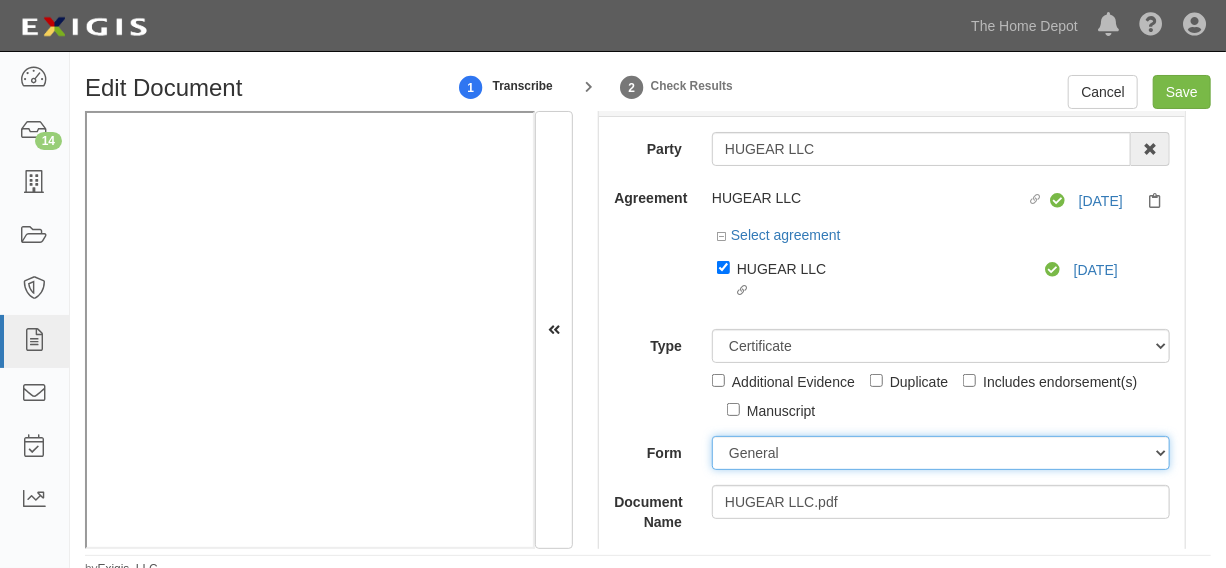 click on "ACORD 25 (2016/03)
ACORD 101
ACORD 855 NY (2014/05)
General" at bounding box center [941, 453] 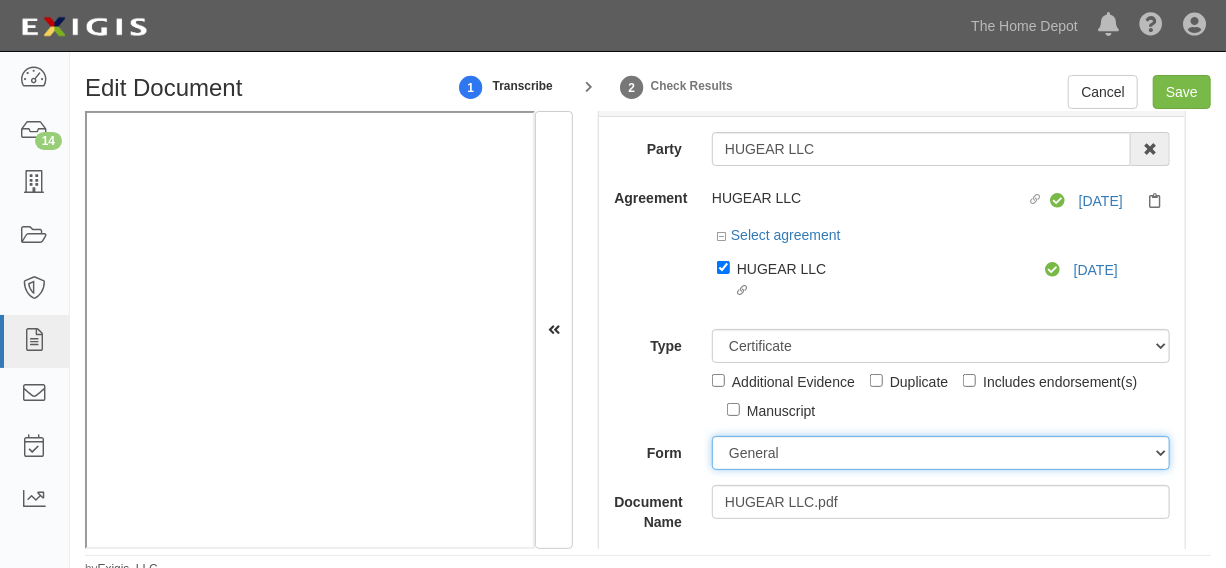 scroll, scrollTop: 198, scrollLeft: 0, axis: vertical 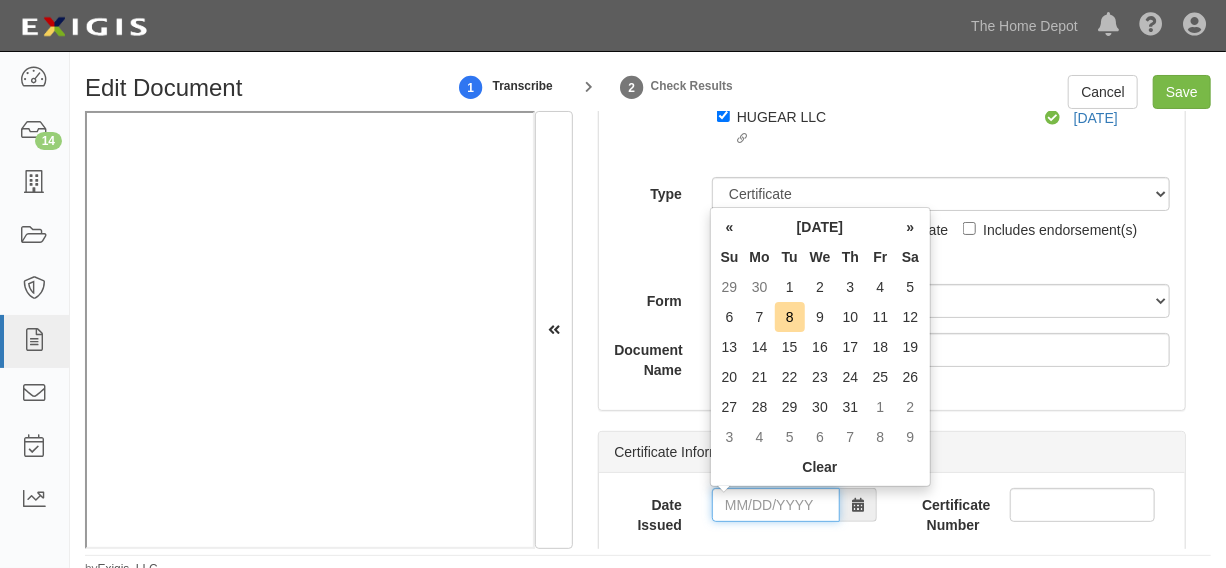 click on "Date Issued" at bounding box center (776, 505) 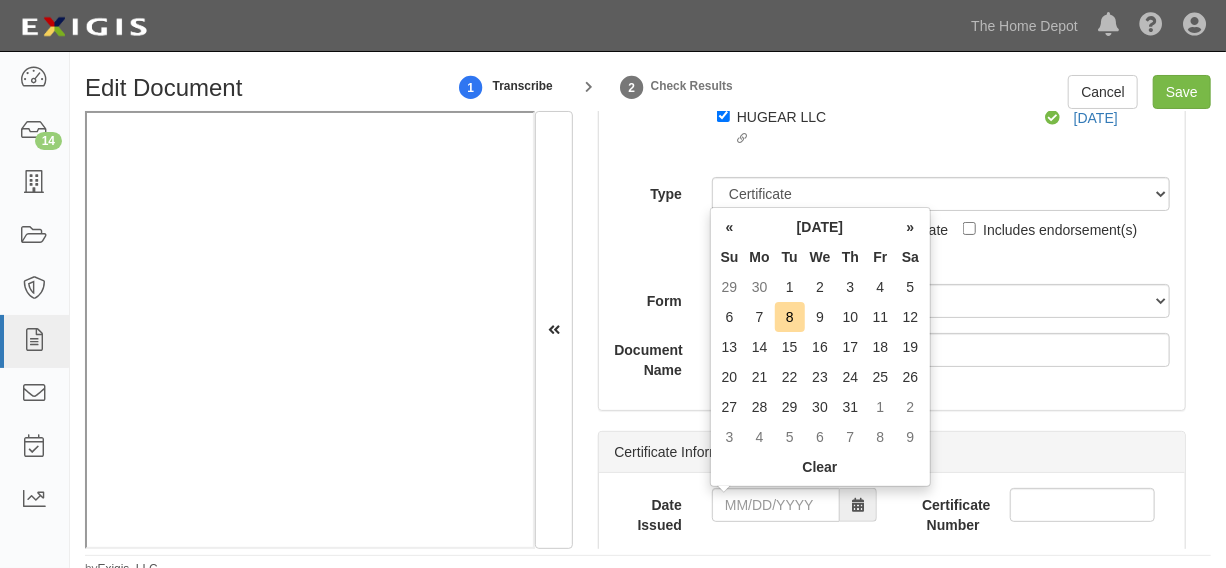 click on "Th" at bounding box center (851, 257) 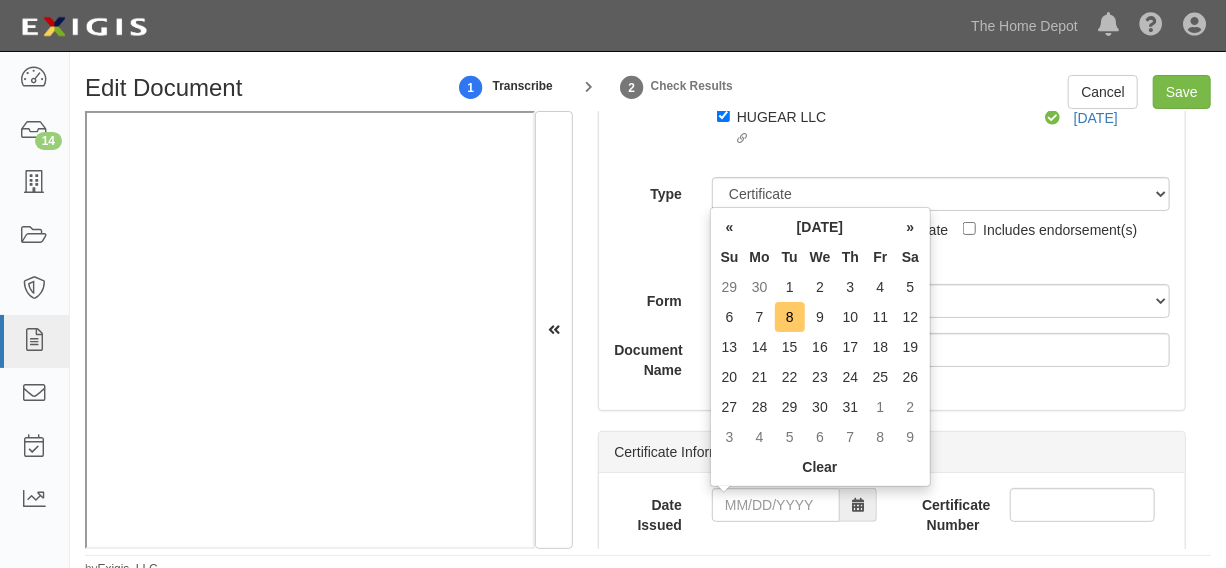 click on "8" at bounding box center (790, 317) 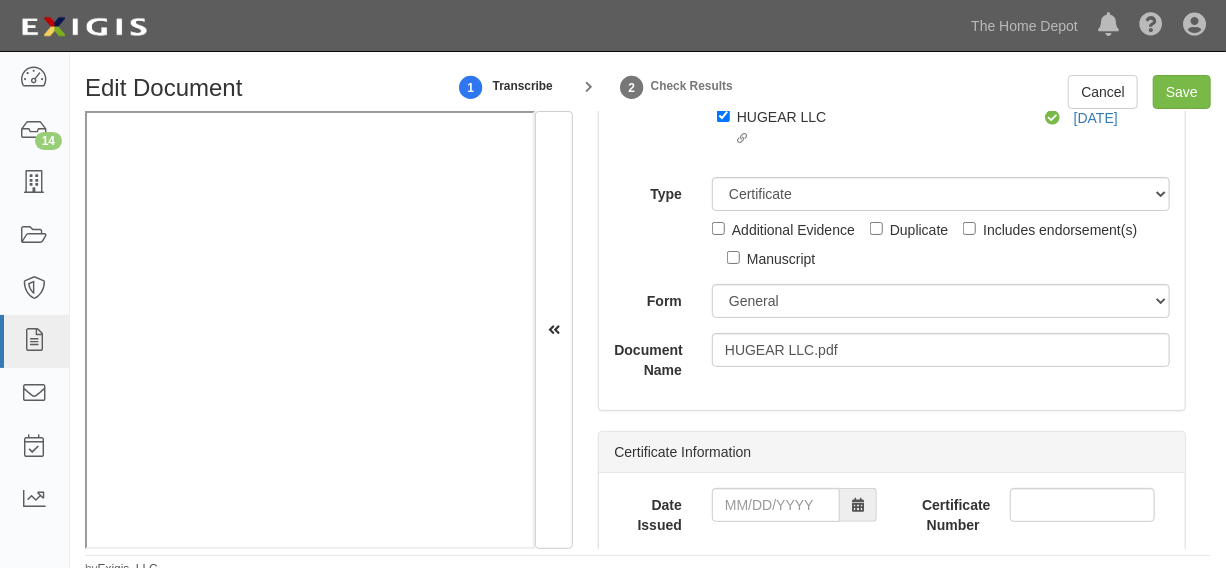 type on "07/08/2025" 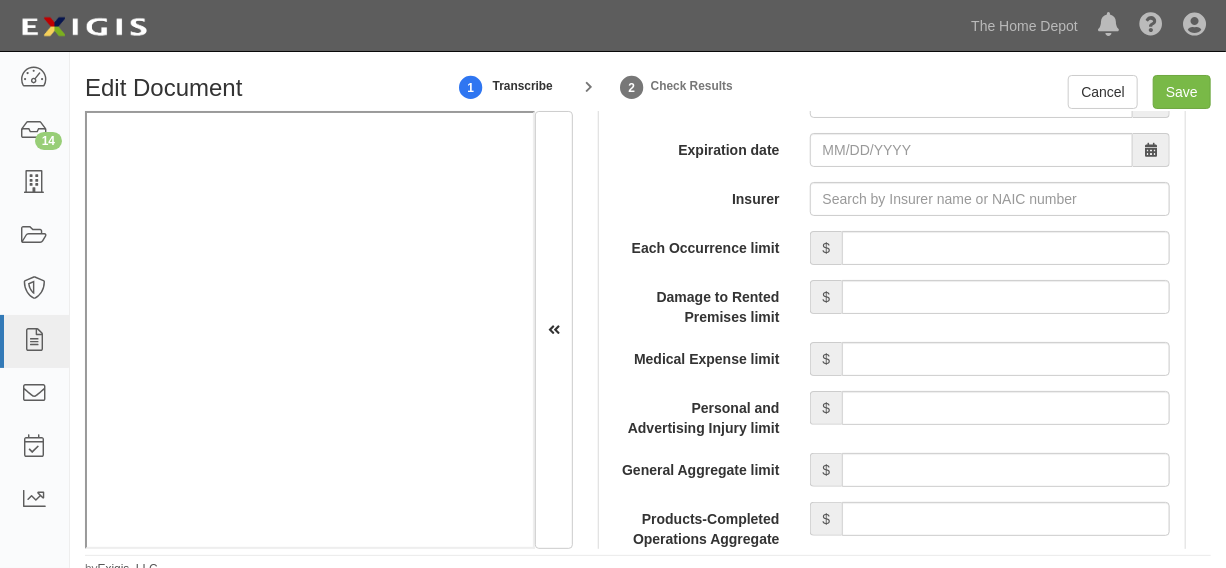 scroll, scrollTop: 1712, scrollLeft: 0, axis: vertical 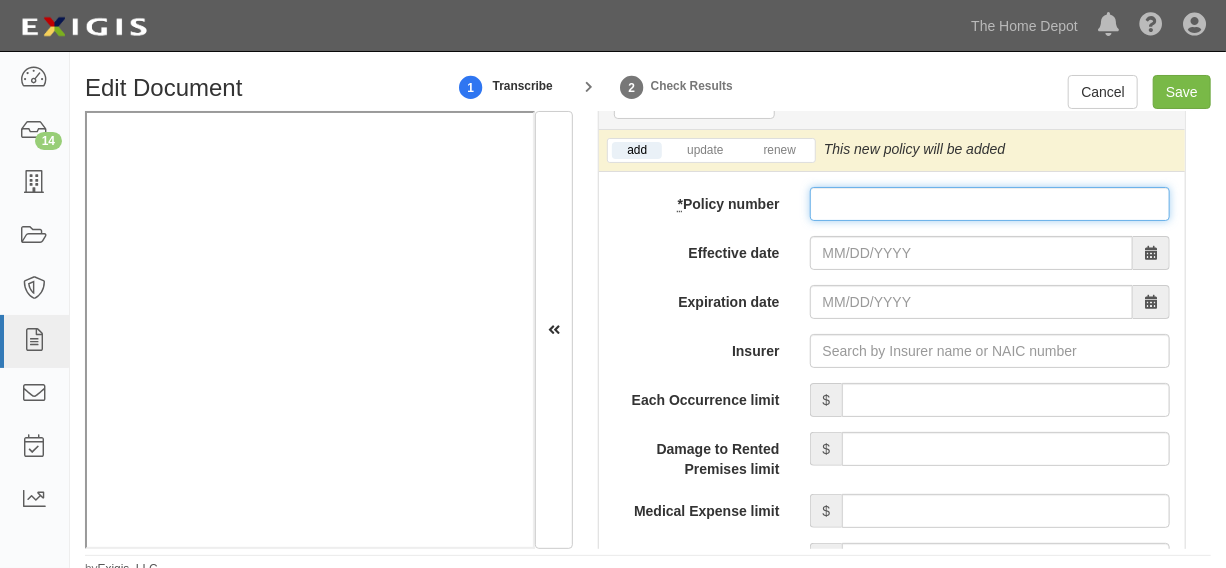 click on "*  Policy number" at bounding box center [990, 204] 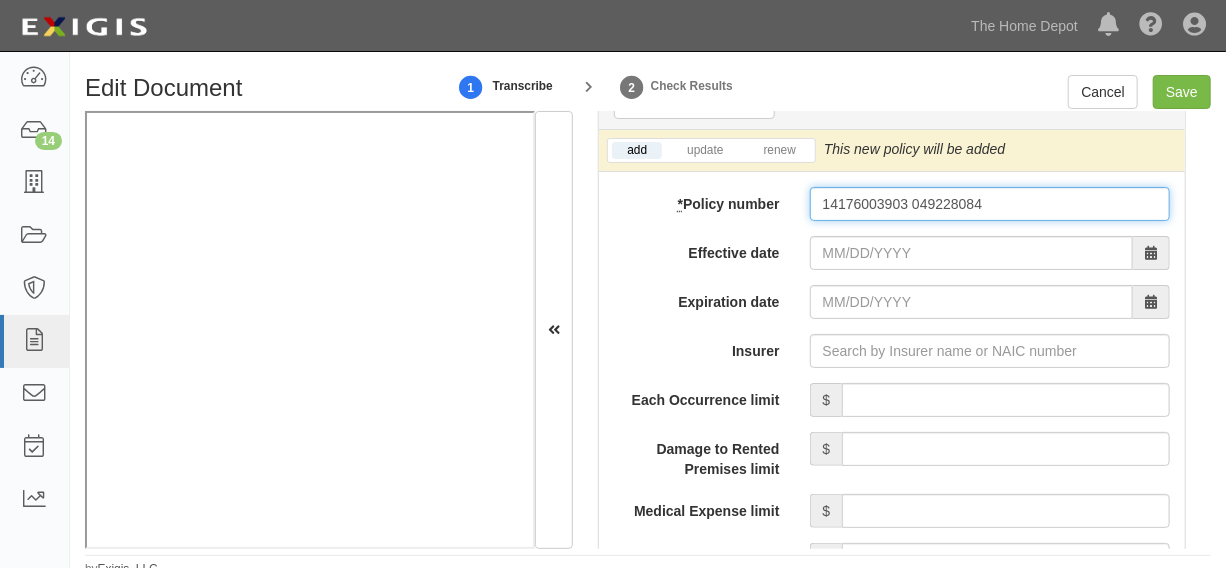 type on "14176003903 049228084" 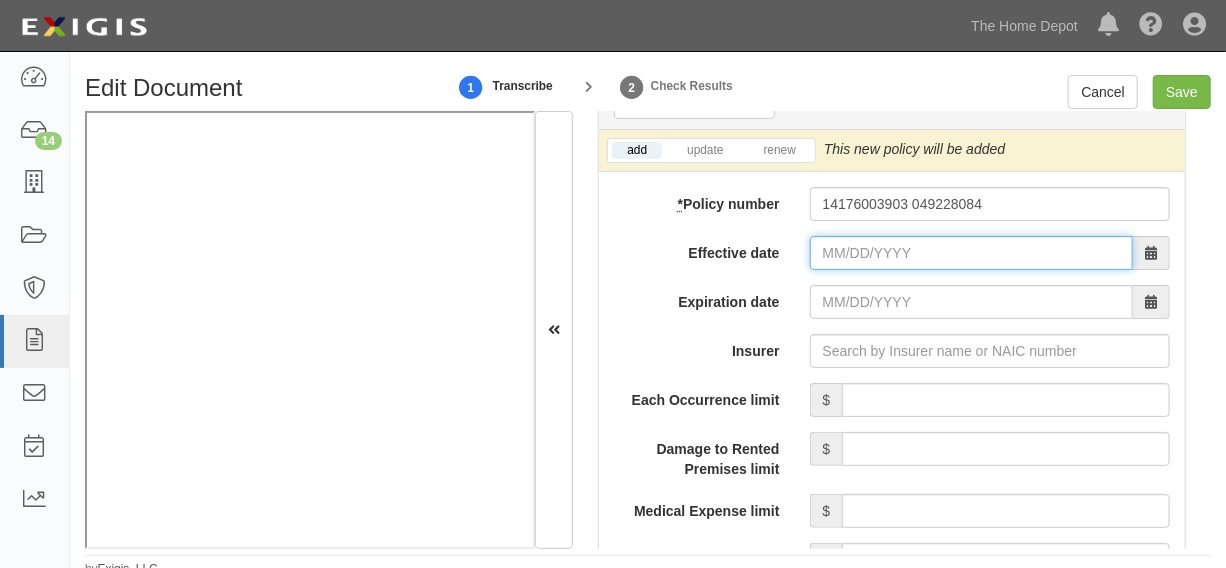 click on "Effective date" at bounding box center [971, 253] 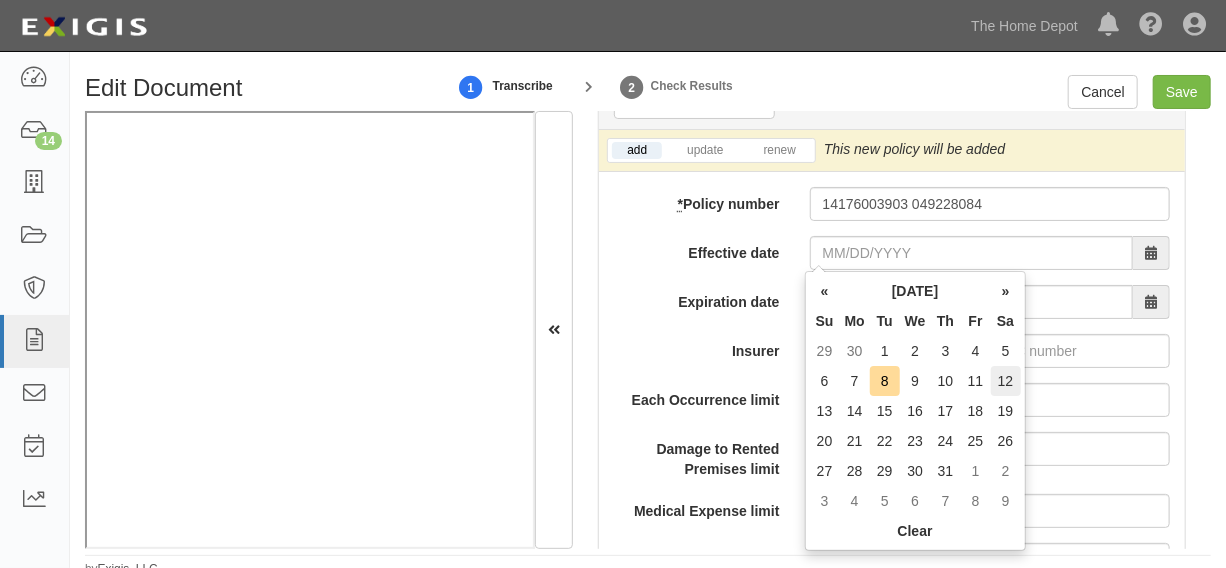 click on "12" at bounding box center [1006, 381] 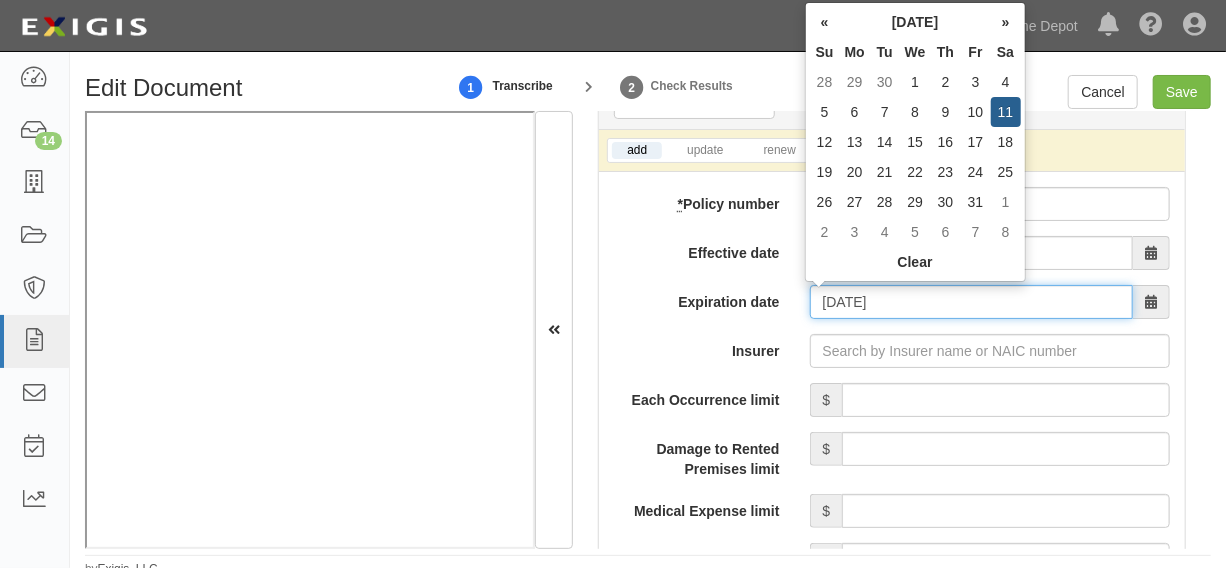 click on "07/12/2026" at bounding box center (971, 302) 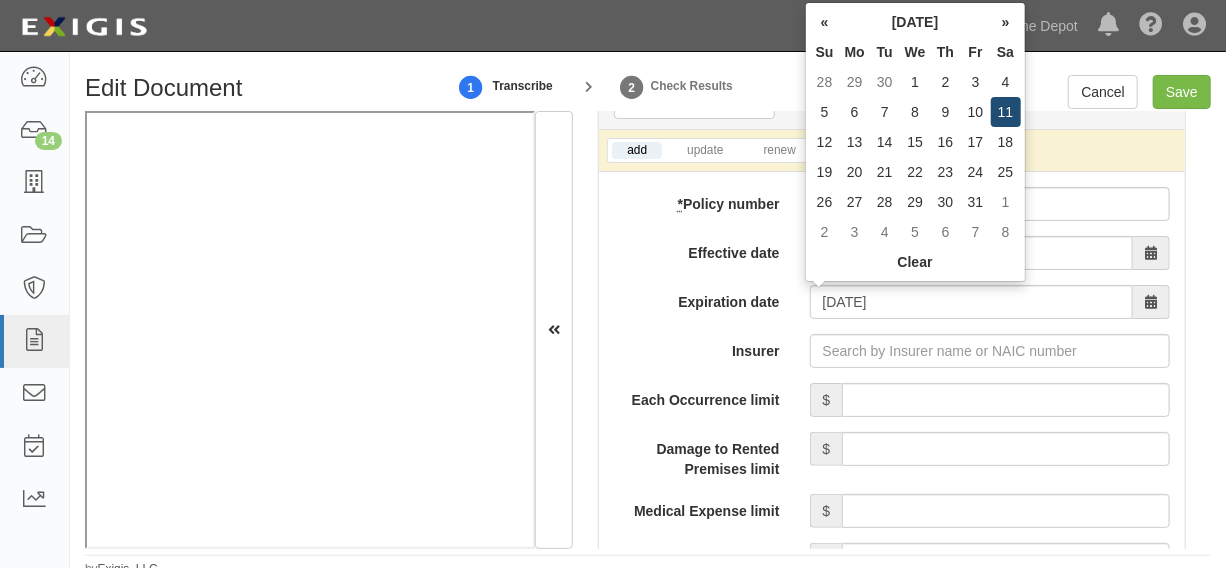 click on "11" at bounding box center (1006, 112) 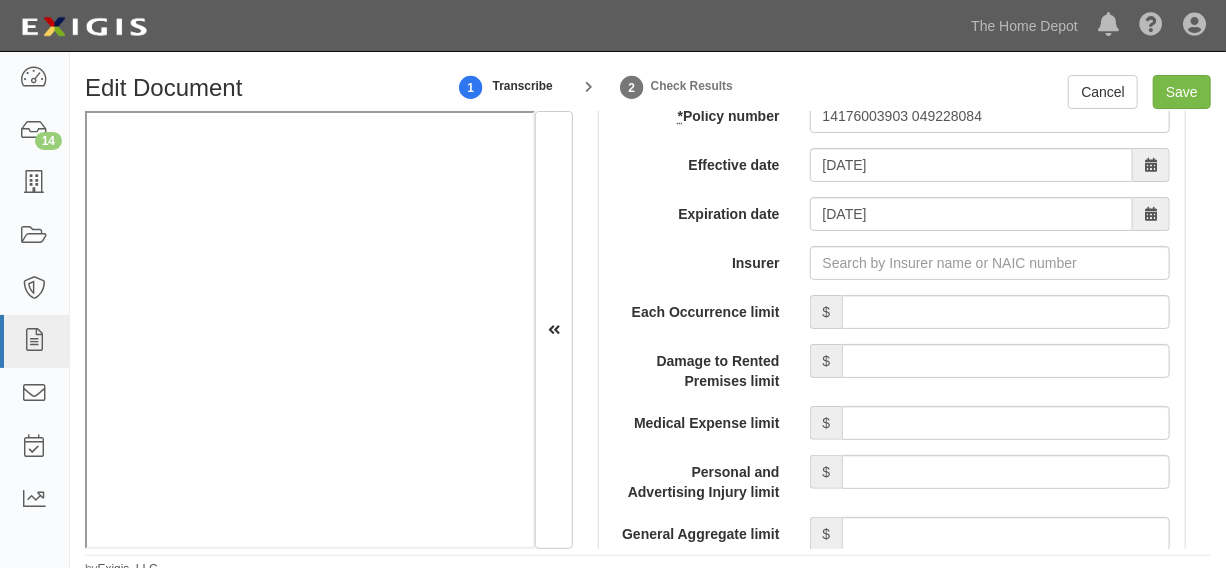 scroll, scrollTop: 1864, scrollLeft: 0, axis: vertical 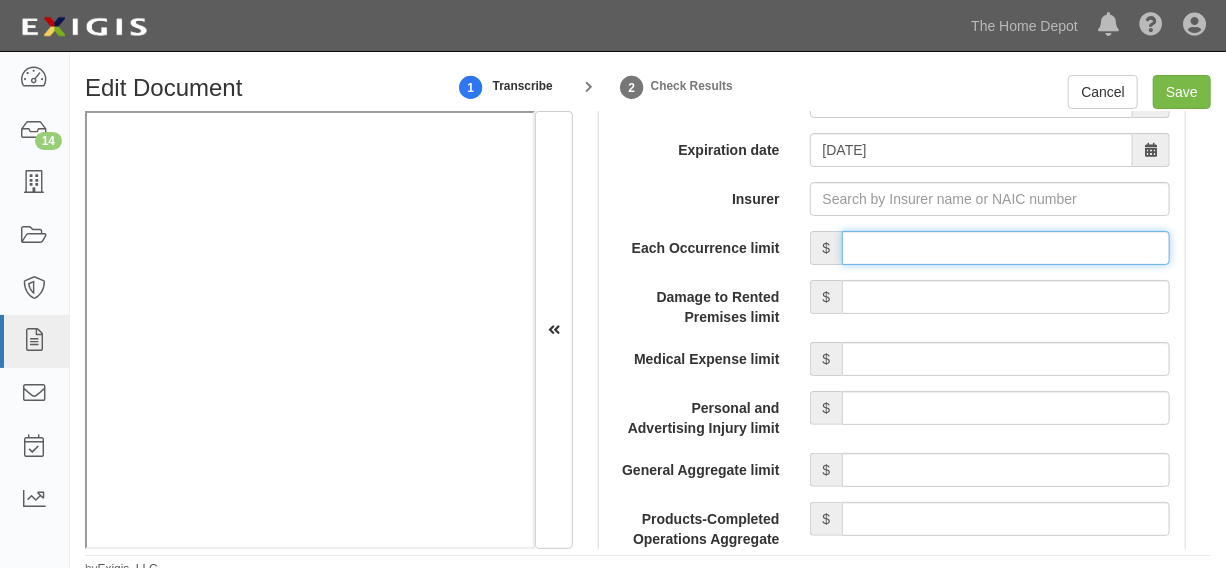 click on "Each Occurrence limit" at bounding box center (1006, 248) 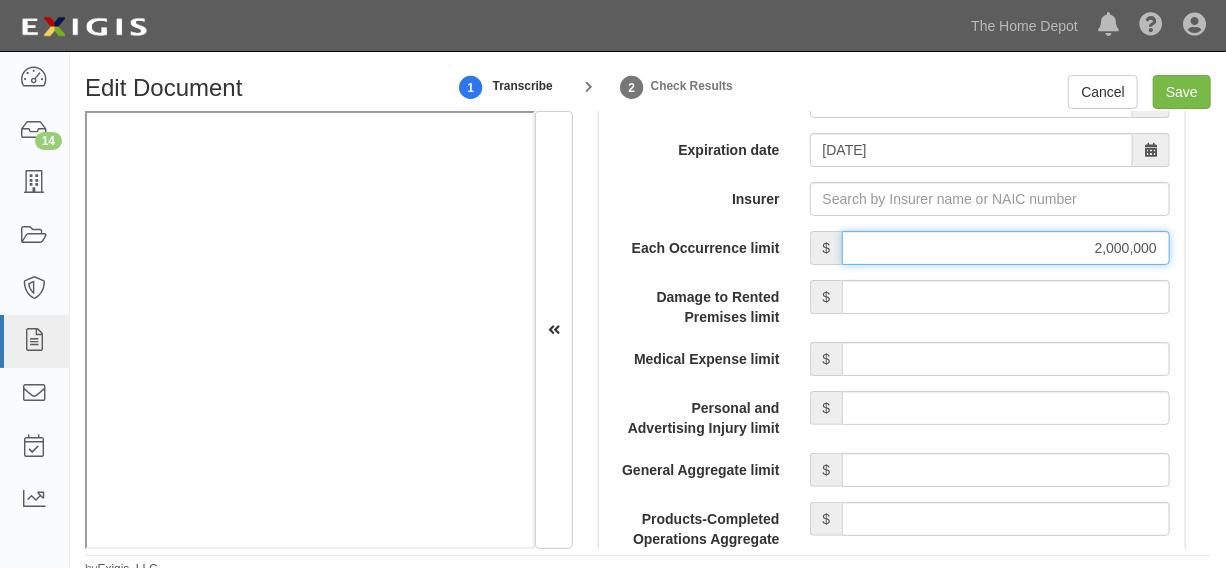scroll, scrollTop: 2016, scrollLeft: 0, axis: vertical 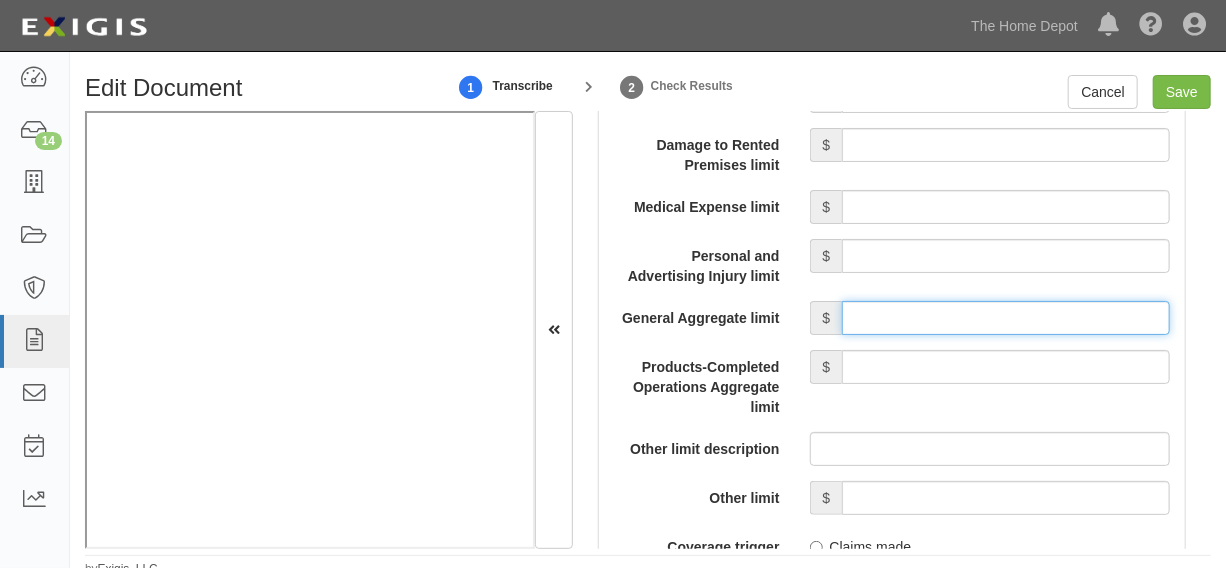 click on "General Aggregate limit" at bounding box center [1006, 318] 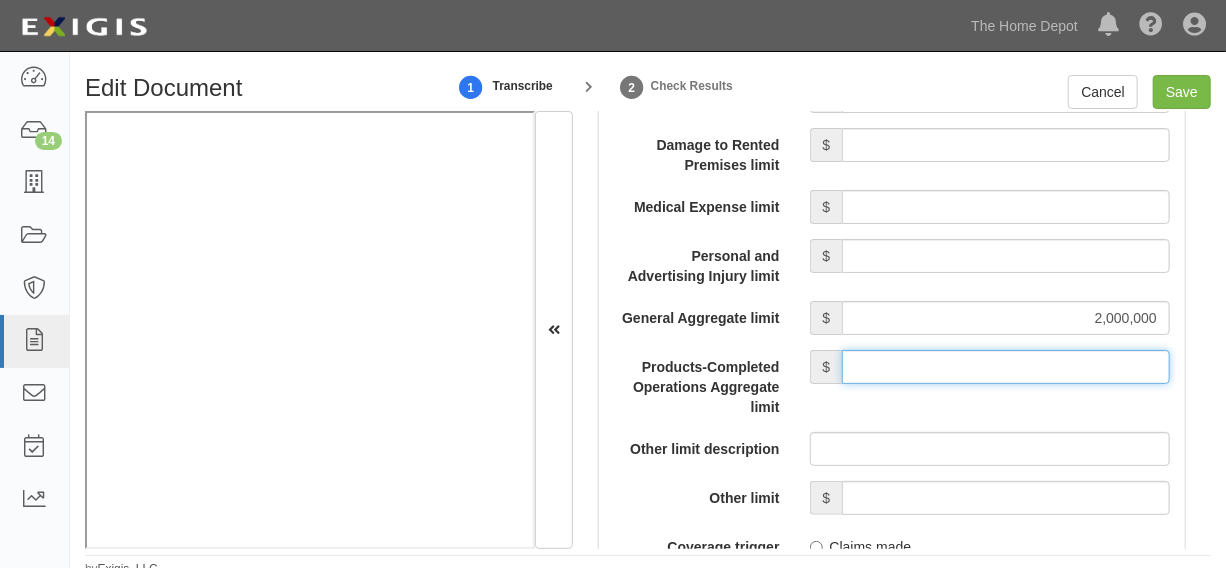 click on "Products-Completed Operations Aggregate limit" at bounding box center (1006, 367) 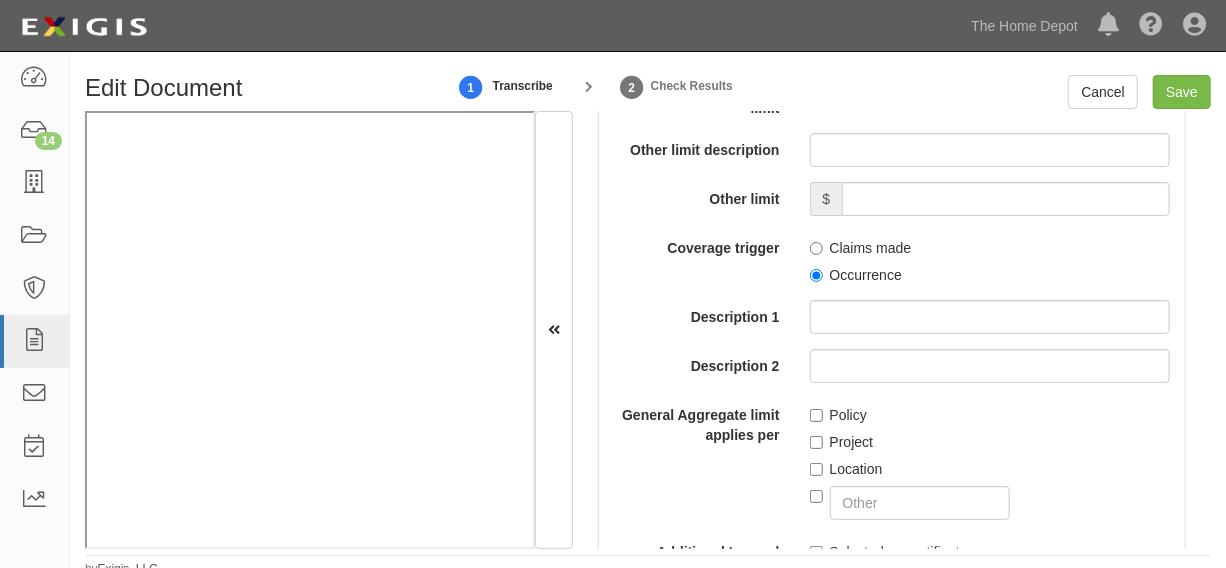 scroll, scrollTop: 2319, scrollLeft: 0, axis: vertical 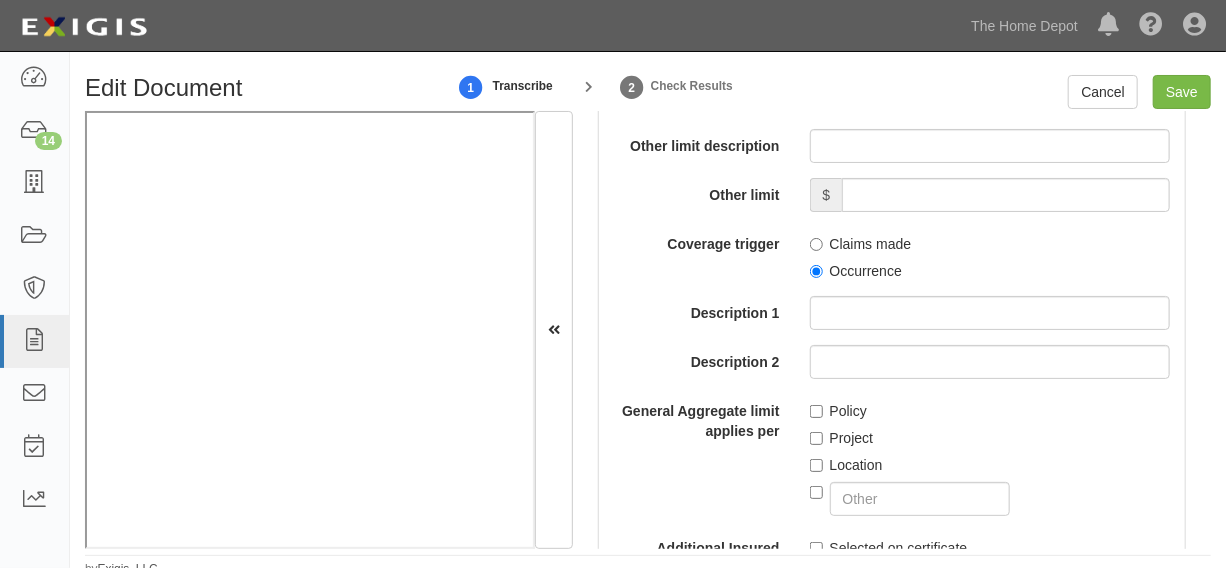 click on "Occurrence" at bounding box center (856, 271) 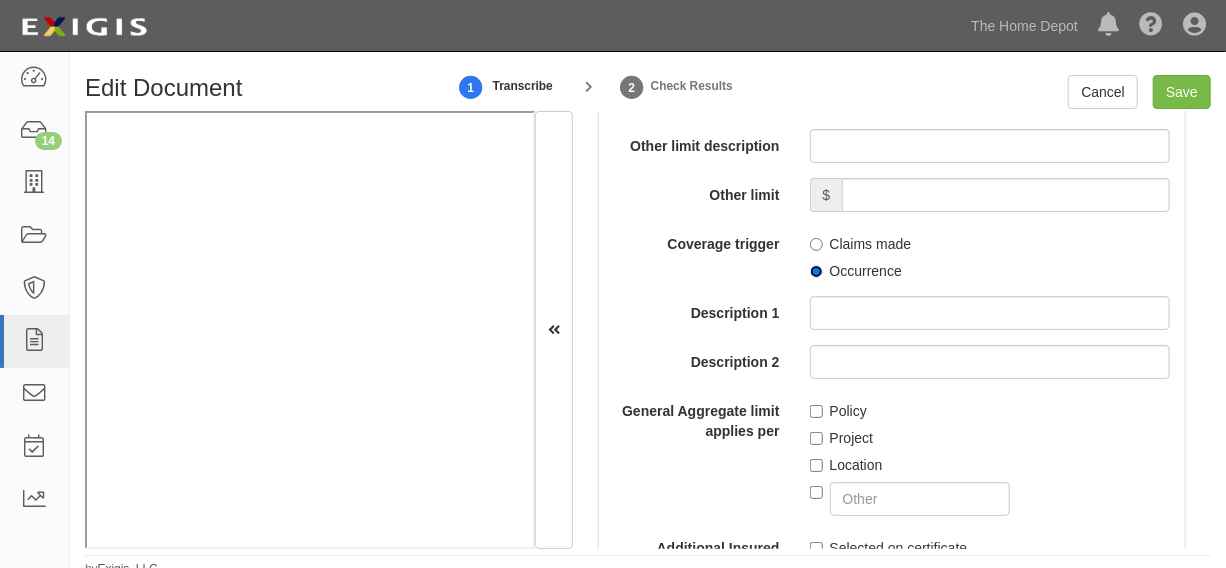 click on "Occurrence" at bounding box center (816, 271) 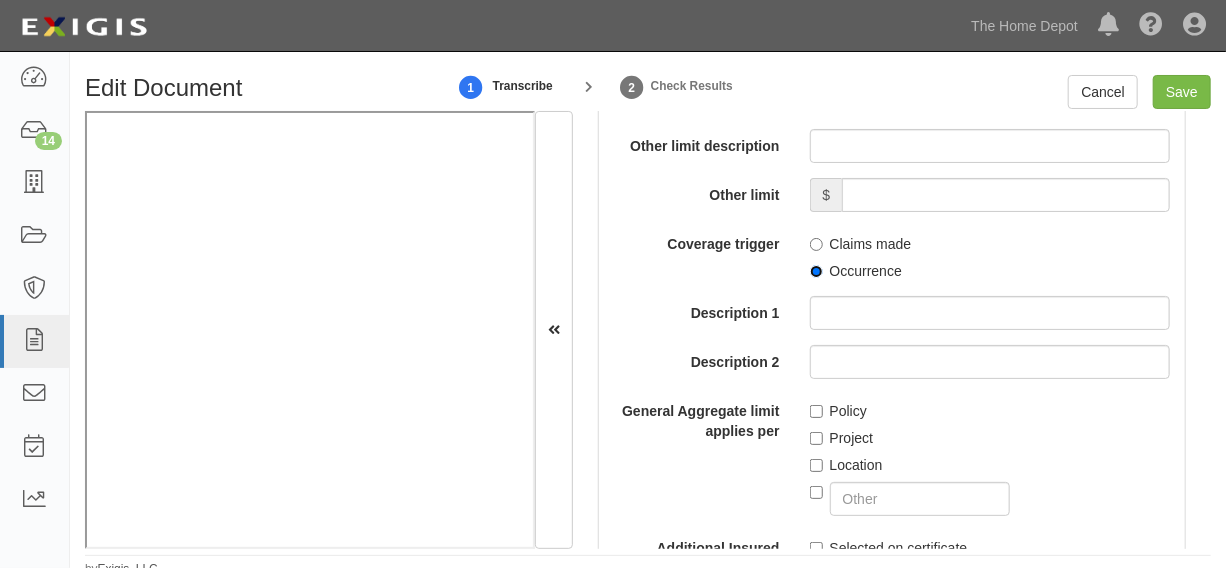 radio on "true" 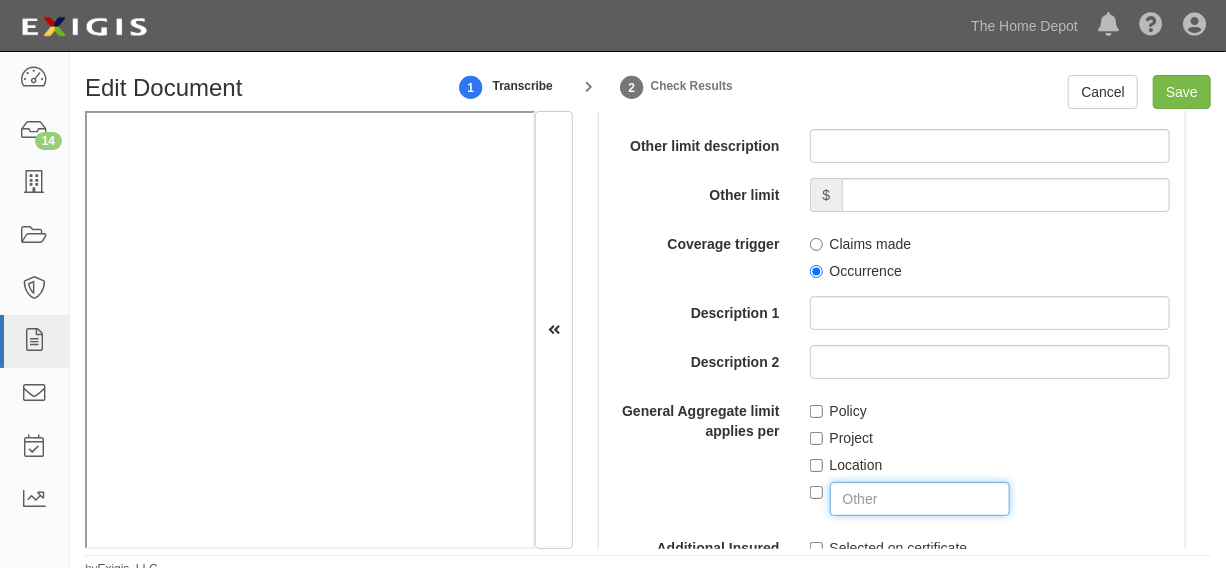 click at bounding box center [920, 499] 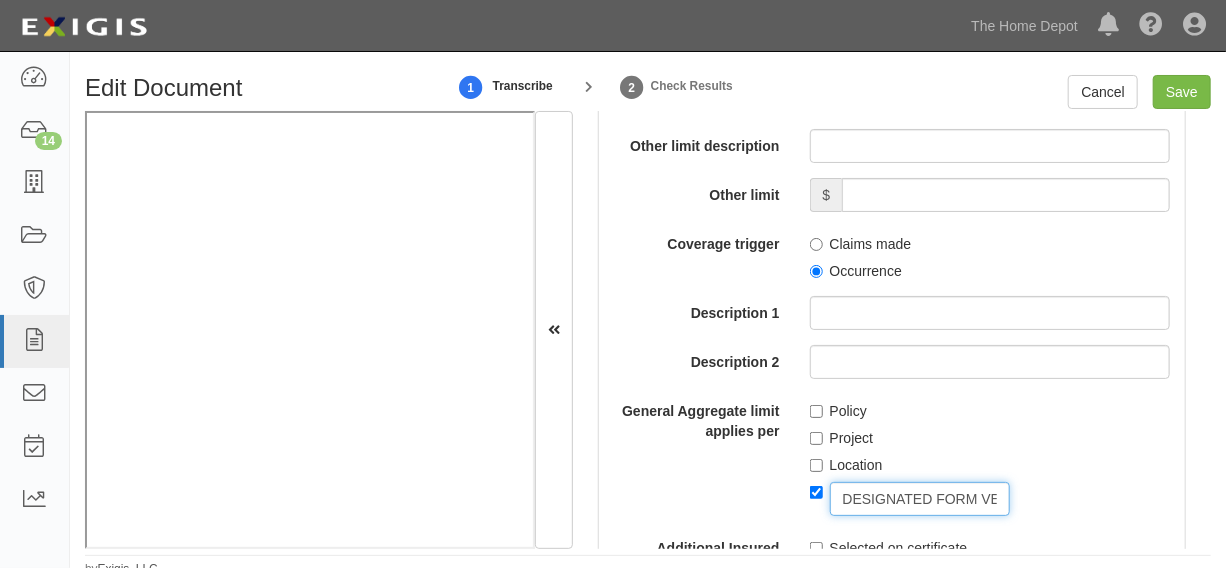 checkbox on "true" 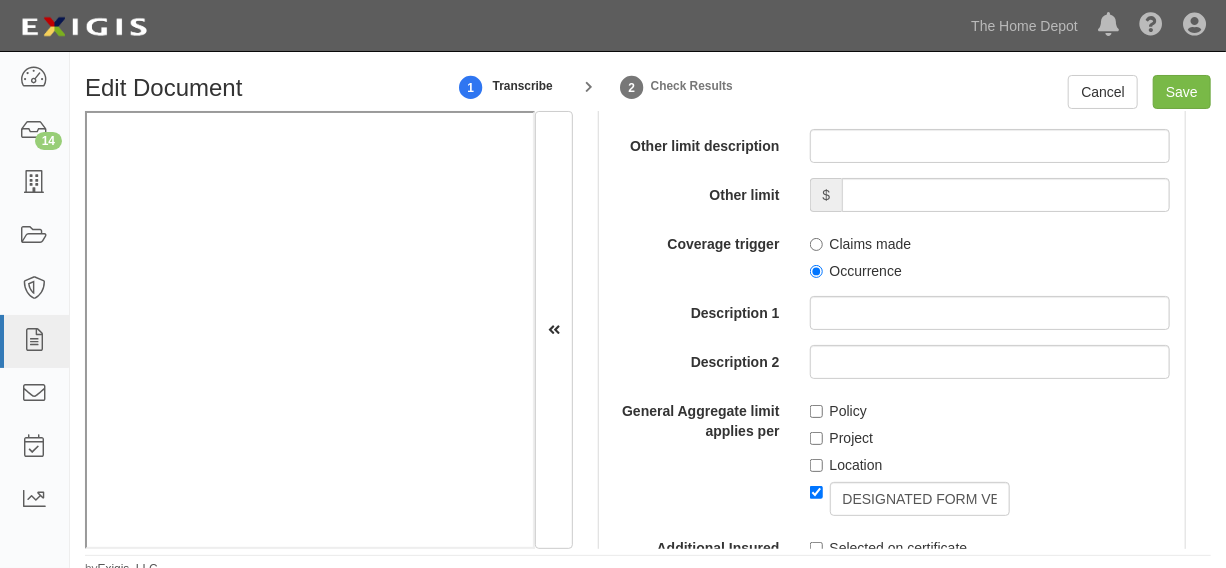 drag, startPoint x: 1060, startPoint y: 219, endPoint x: 1045, endPoint y: 231, distance: 19.209373 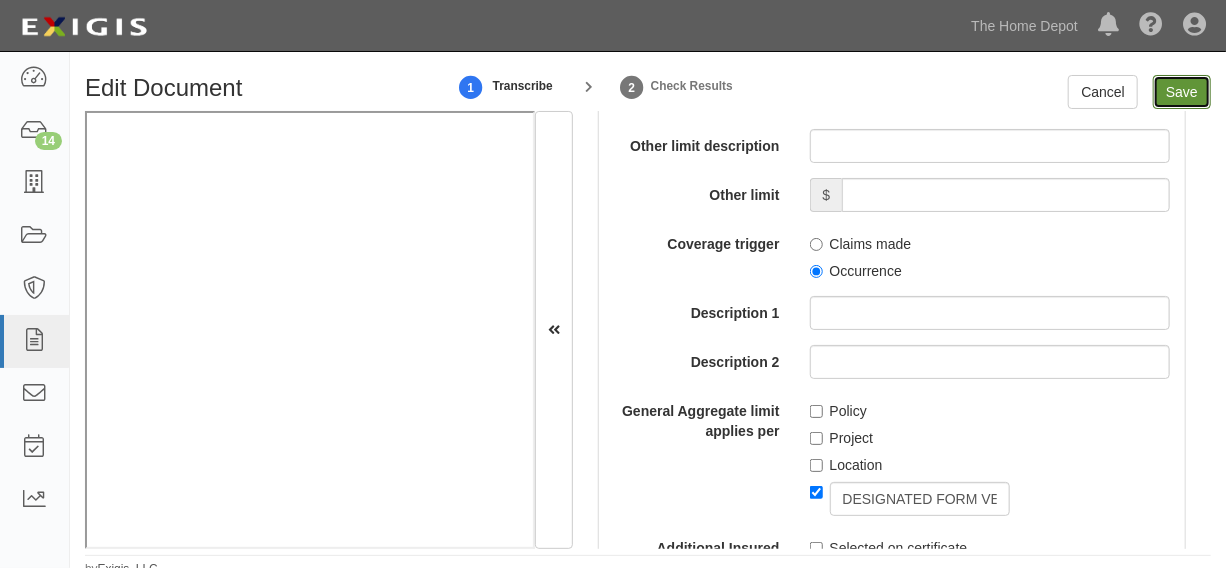 drag, startPoint x: 1045, startPoint y: 231, endPoint x: 1184, endPoint y: 85, distance: 201.58621 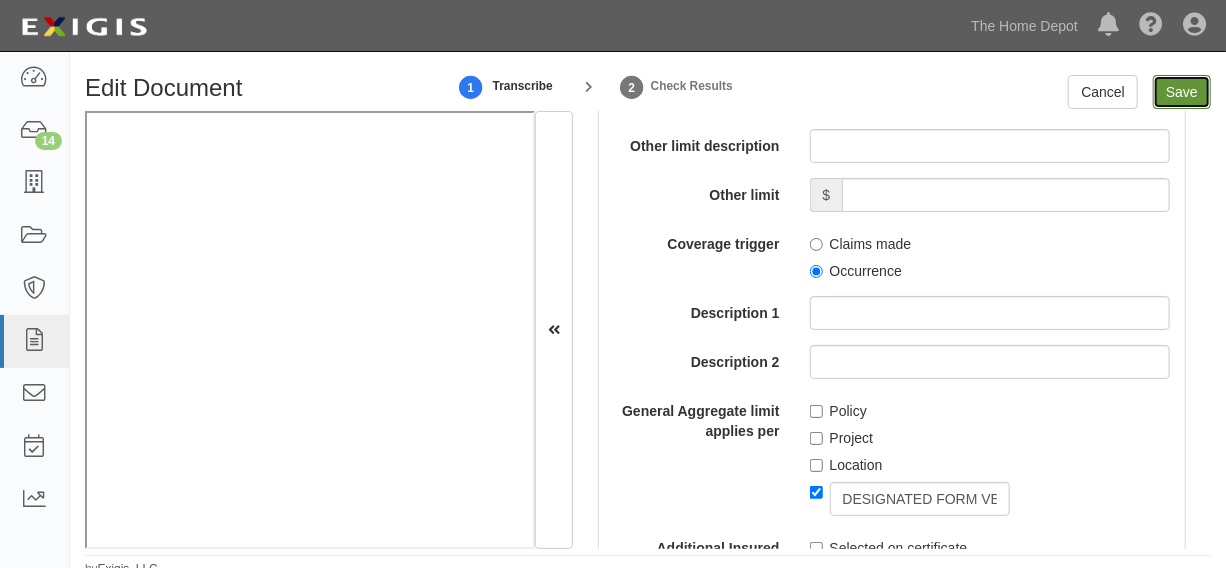 click on "Save" at bounding box center (1182, 92) 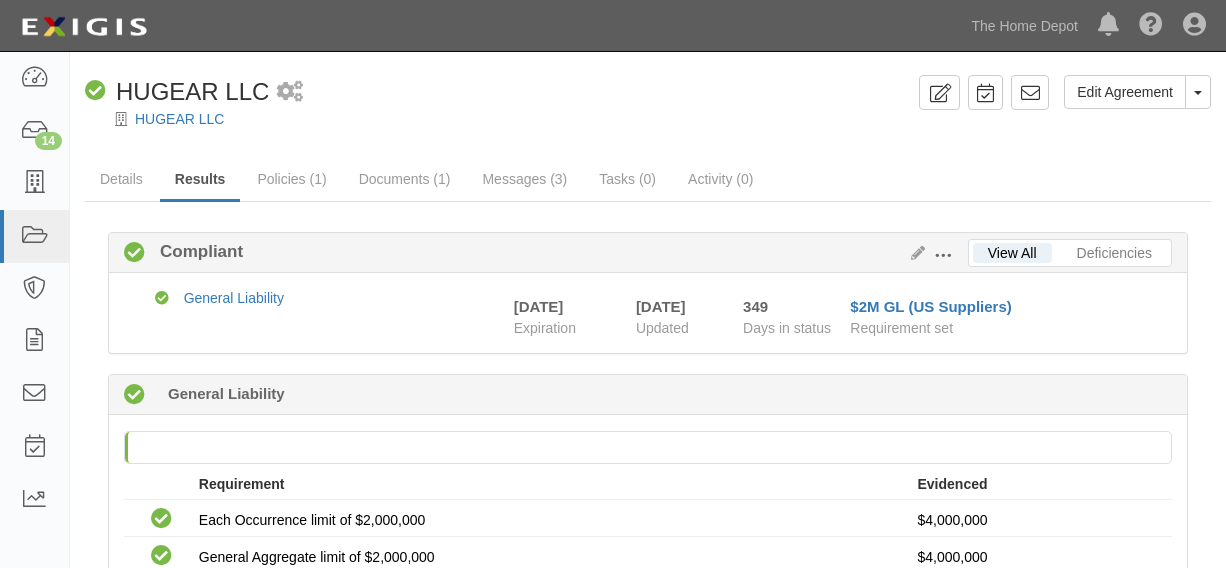 scroll, scrollTop: 0, scrollLeft: 0, axis: both 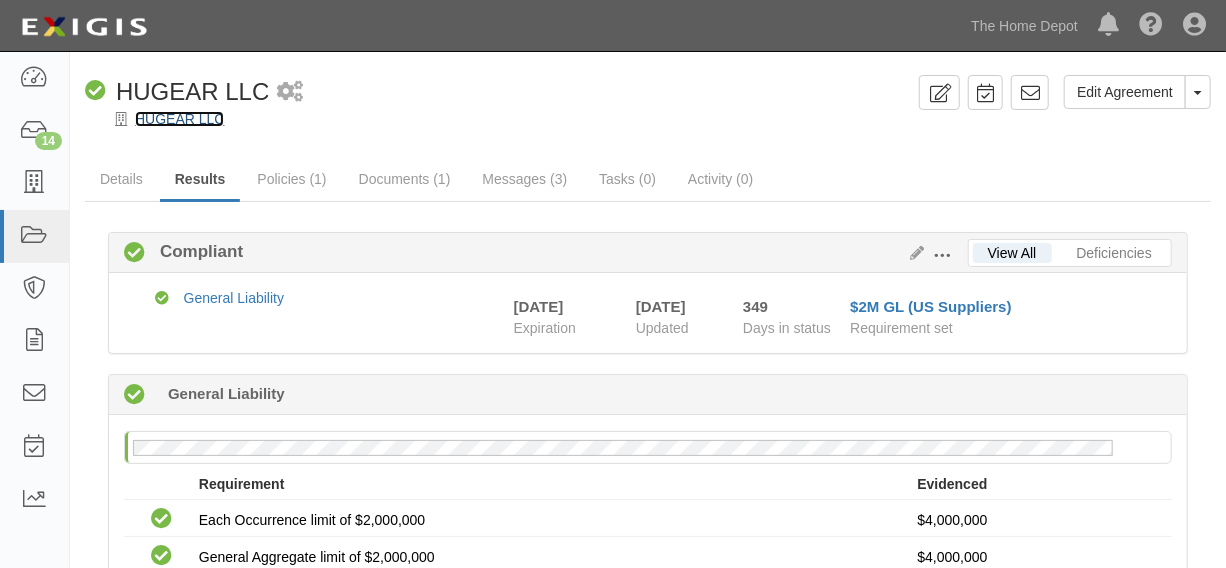 click on "HUGEAR LLC" at bounding box center (179, 119) 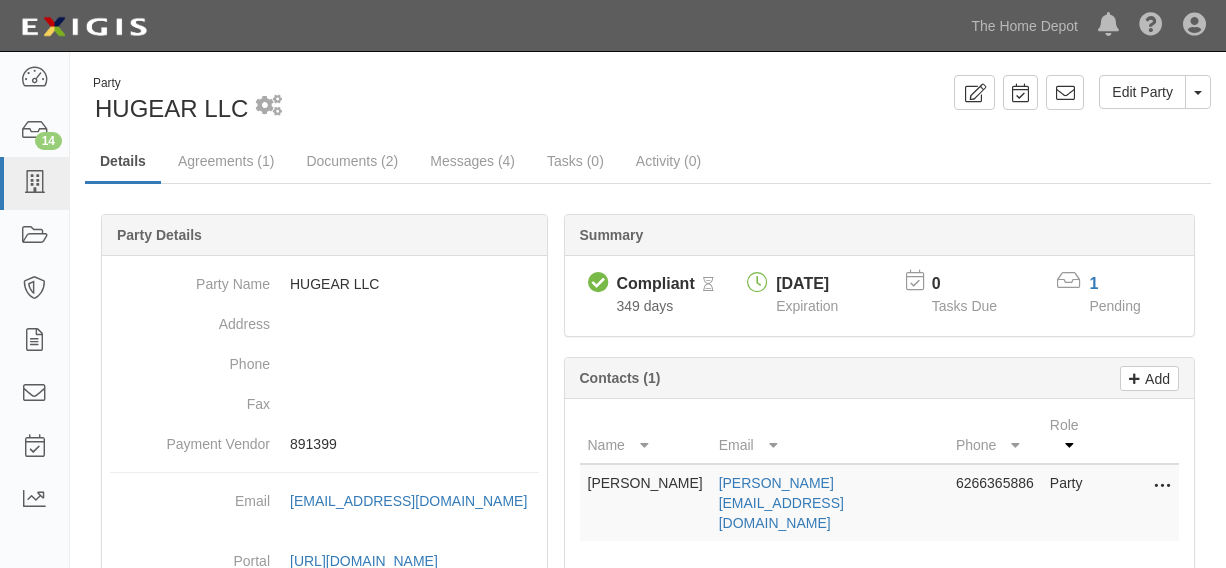 scroll, scrollTop: 0, scrollLeft: 0, axis: both 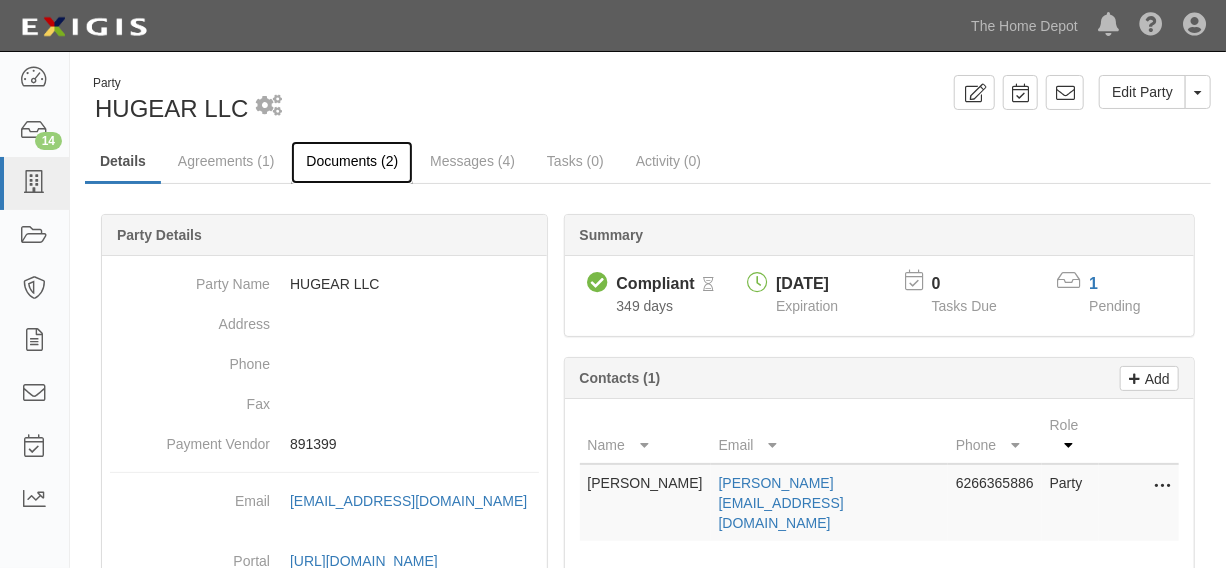 click on "Documents (2)" at bounding box center [352, 162] 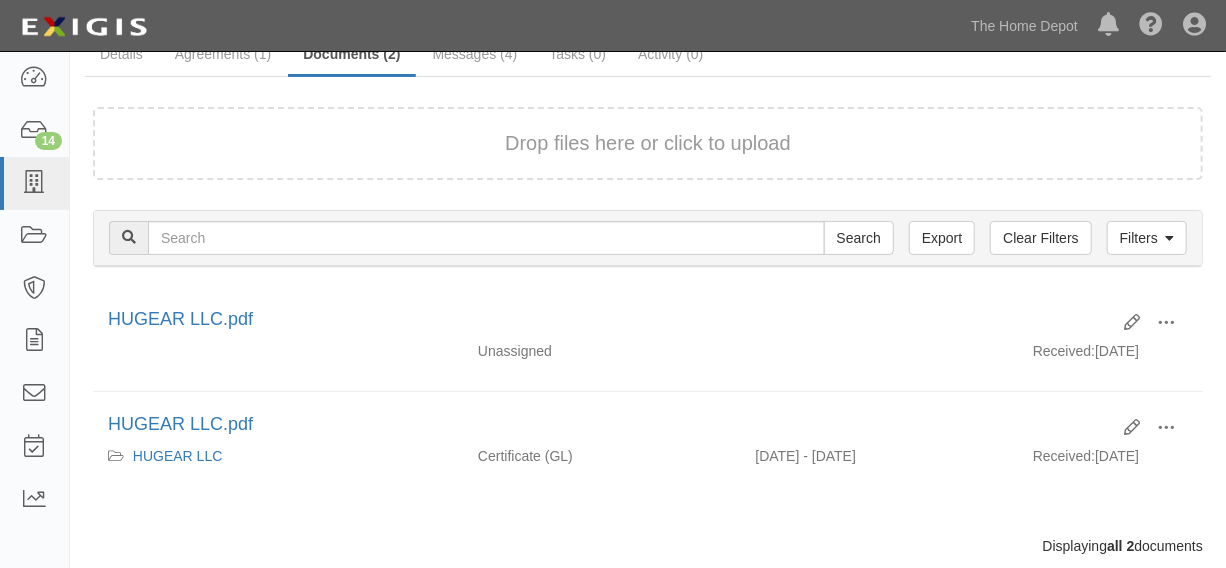 scroll, scrollTop: 151, scrollLeft: 0, axis: vertical 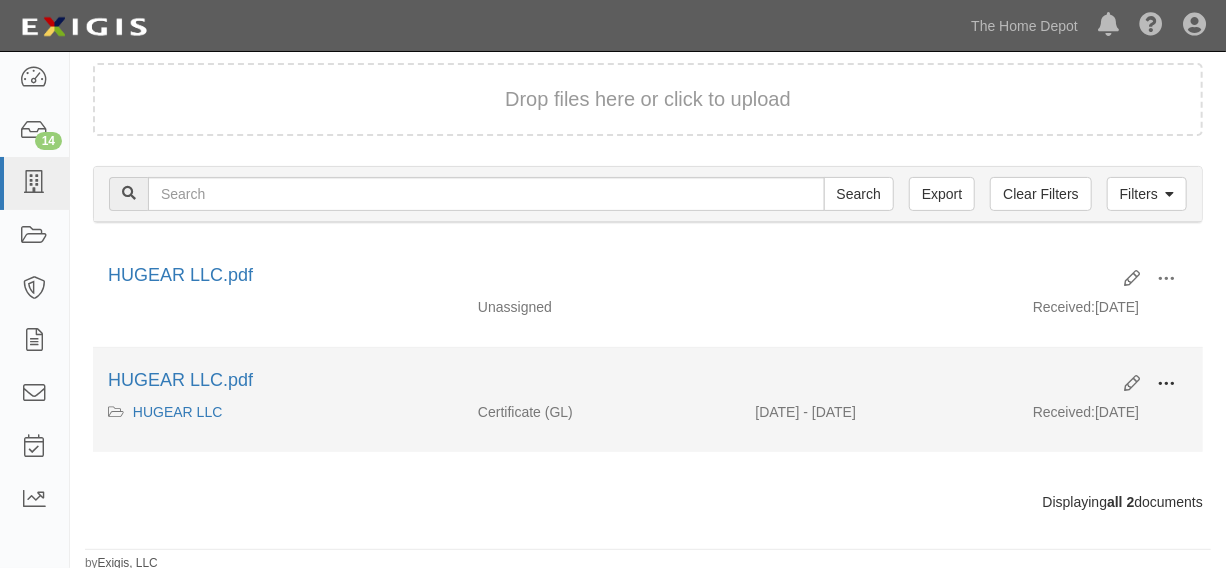 click at bounding box center [1166, 385] 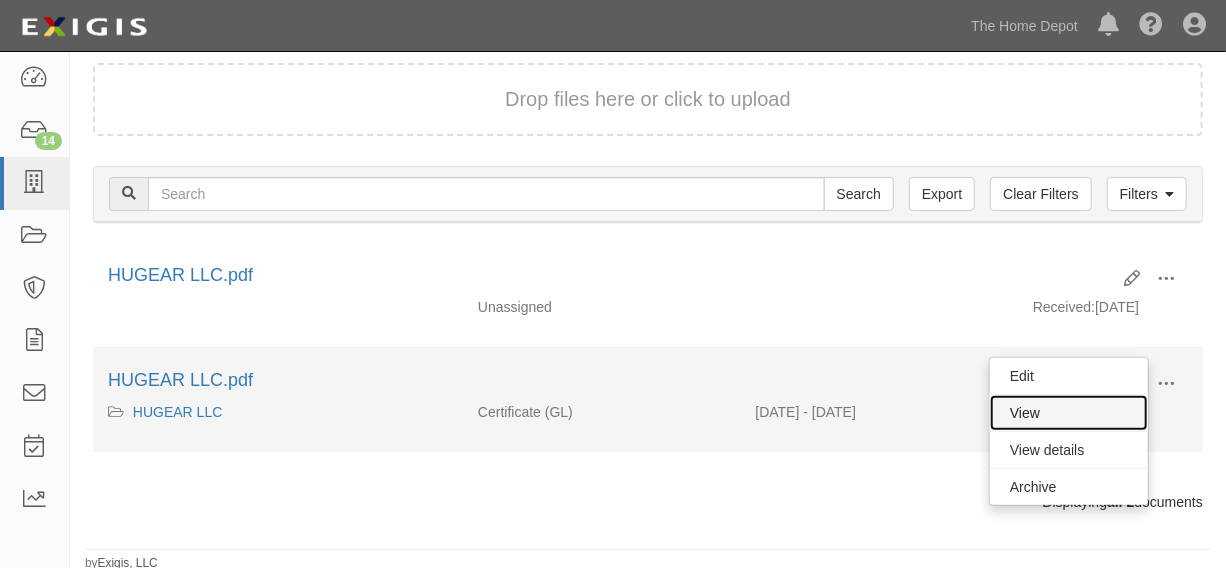 click on "View" at bounding box center [1069, 413] 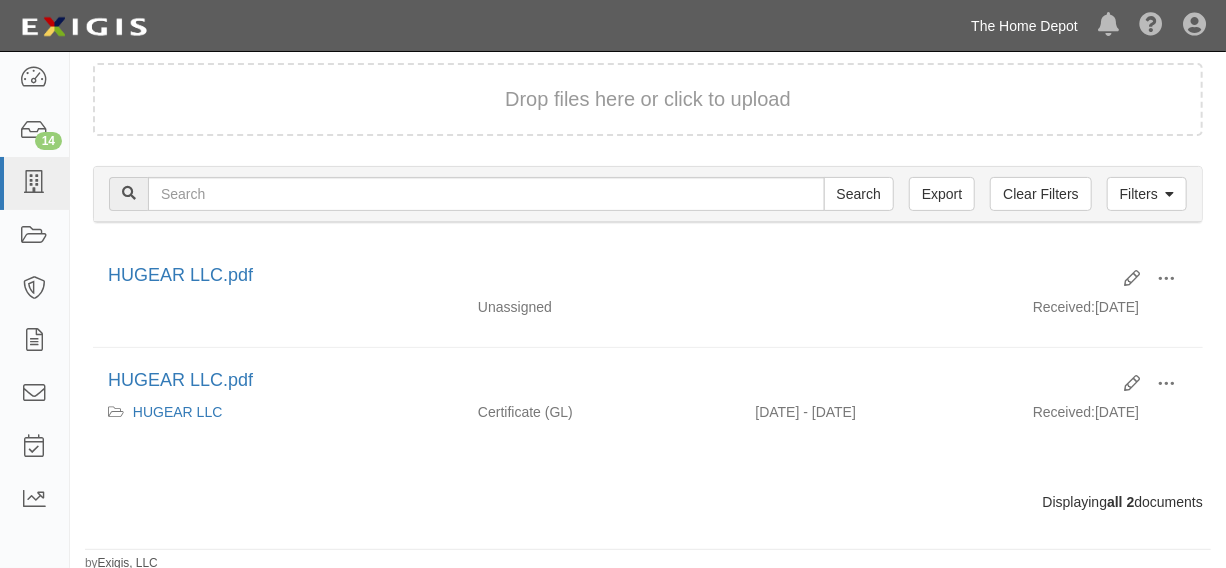 click on "The Home Depot" at bounding box center (1024, 26) 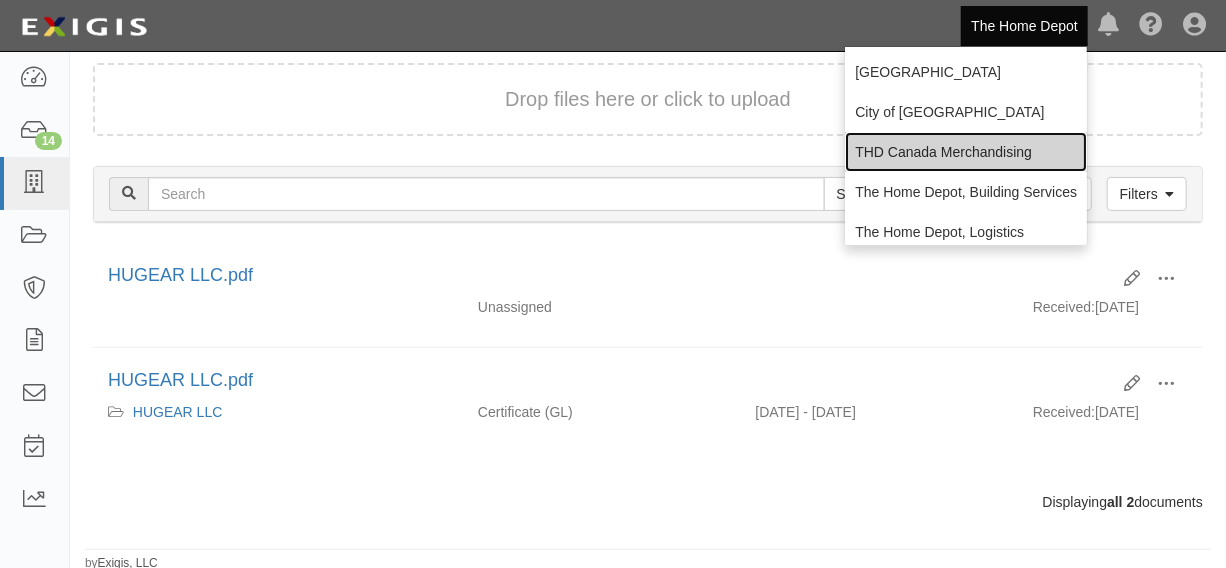 click on "THD Canada Merchandising" at bounding box center (966, 152) 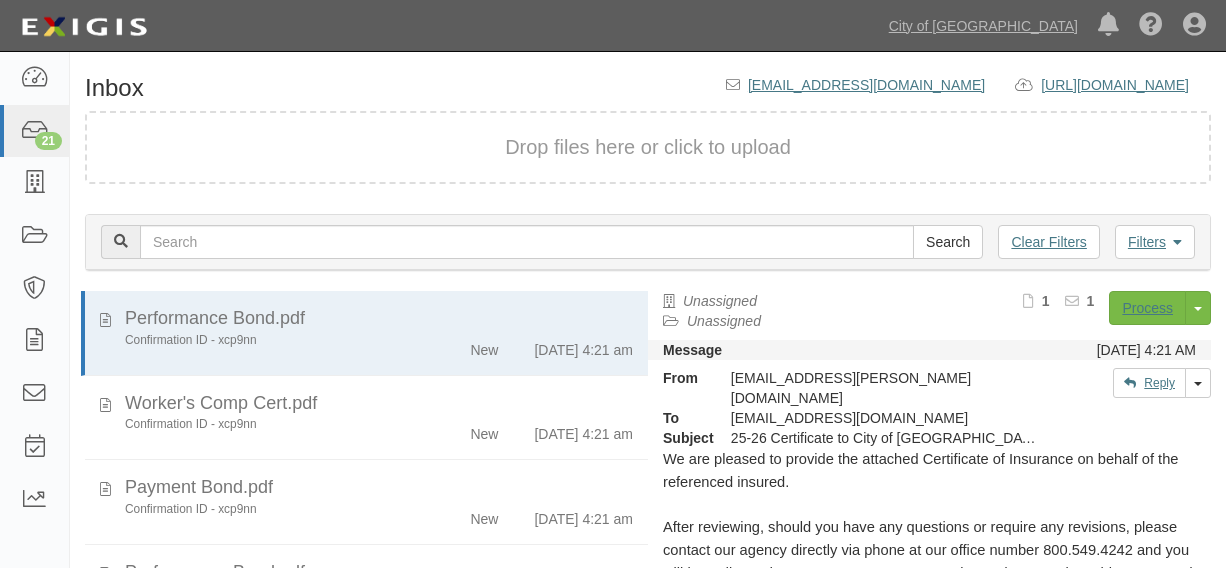 scroll, scrollTop: 0, scrollLeft: 0, axis: both 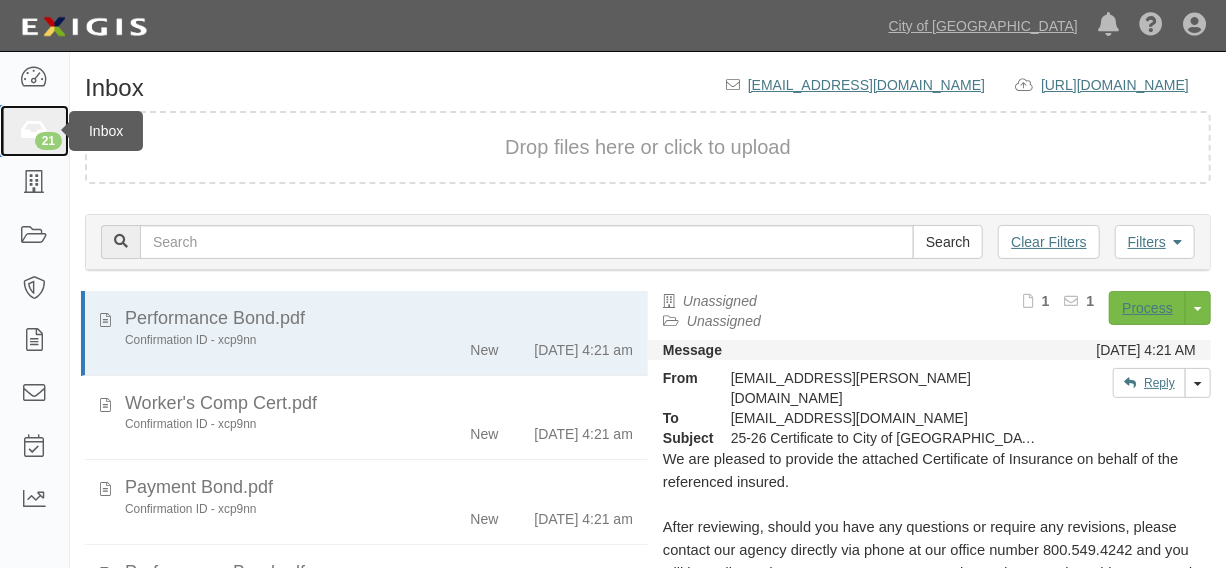 click at bounding box center (34, 131) 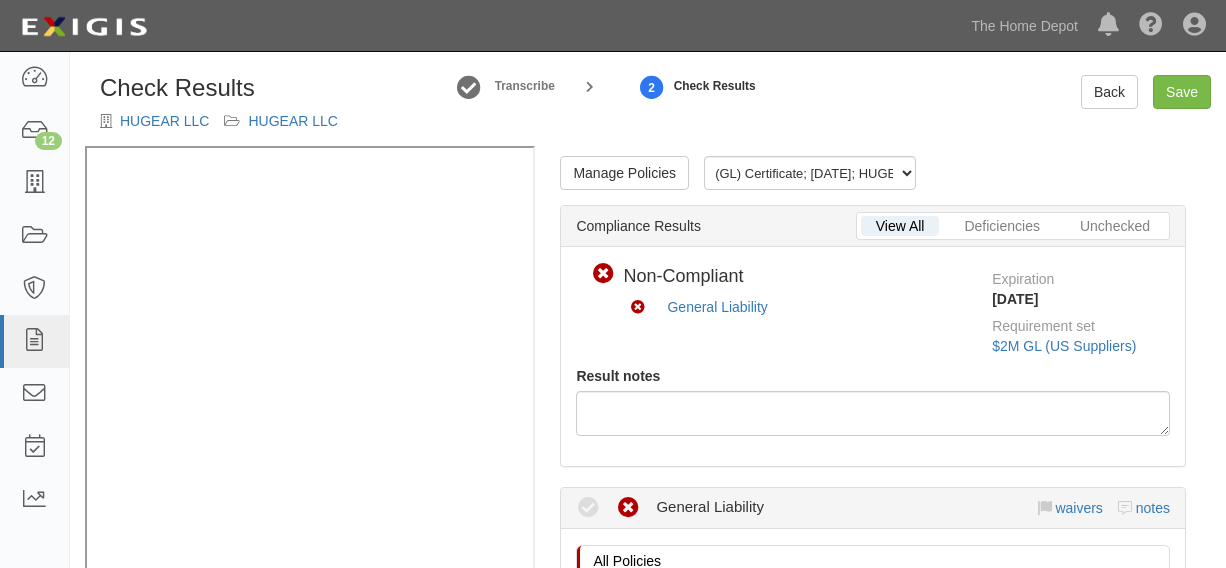scroll, scrollTop: 0, scrollLeft: 0, axis: both 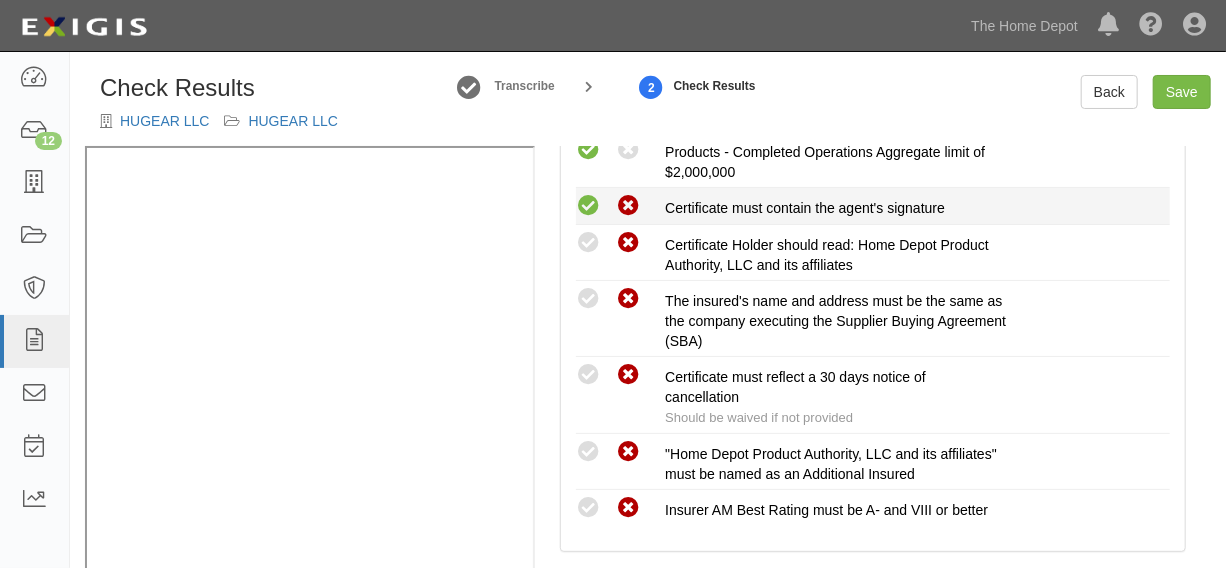 click at bounding box center [588, 206] 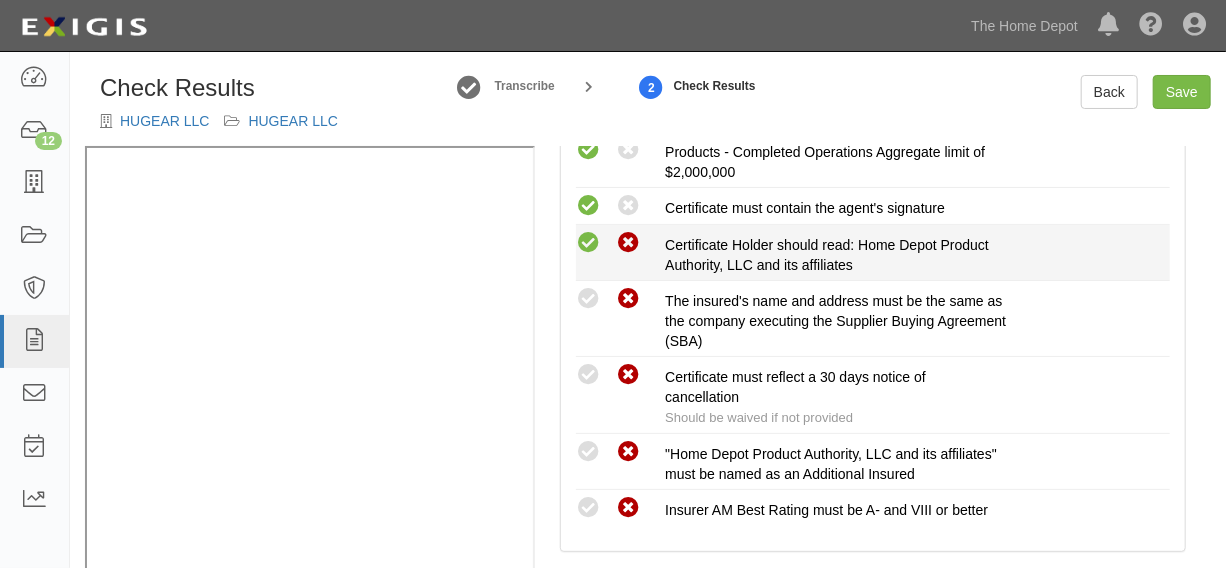 click at bounding box center (588, 243) 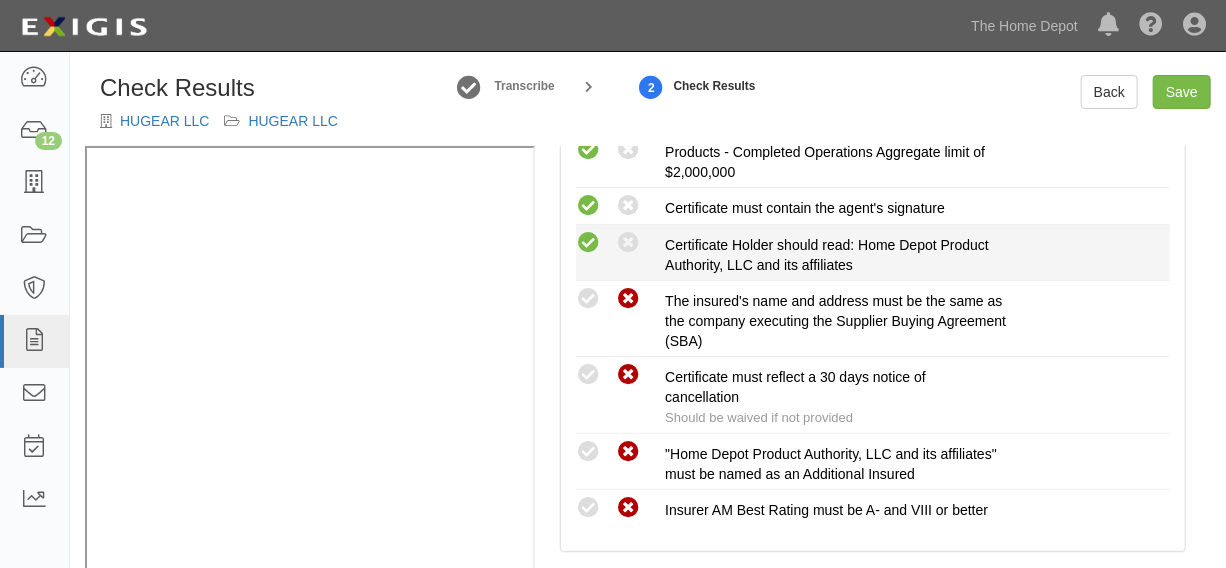 click at bounding box center [588, 243] 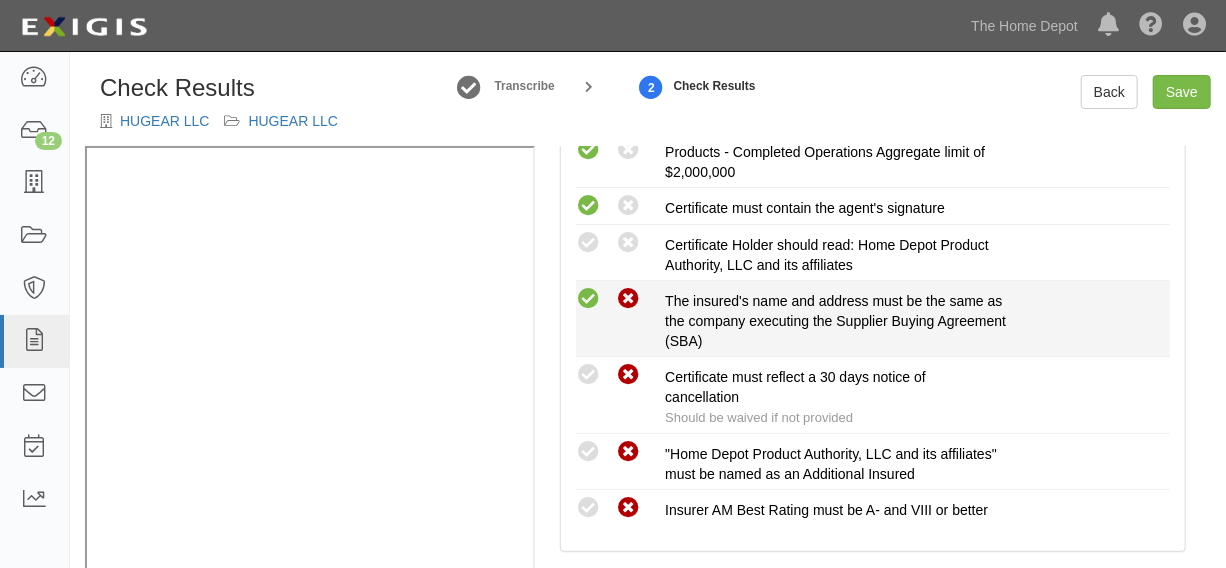 click at bounding box center (588, 299) 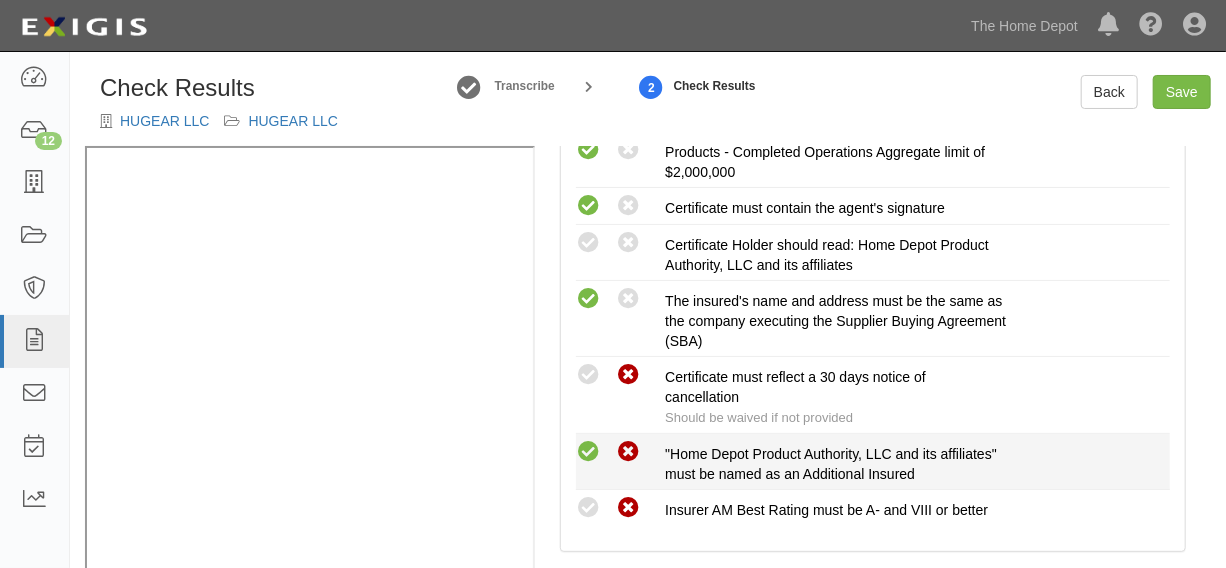 click at bounding box center (588, 452) 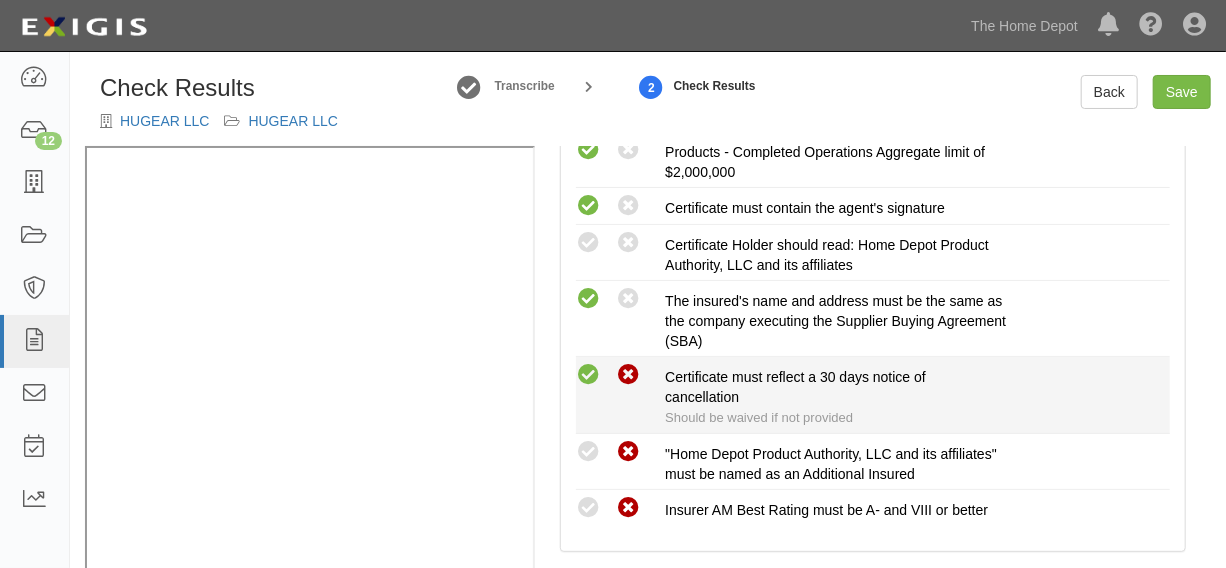 radio on "true" 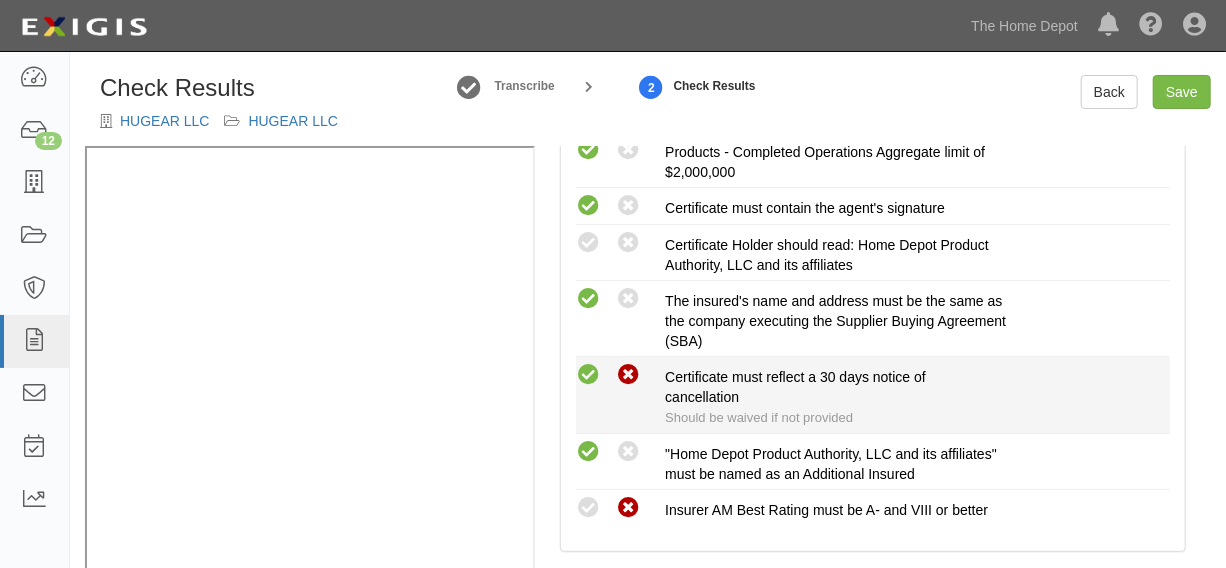 click at bounding box center (588, 375) 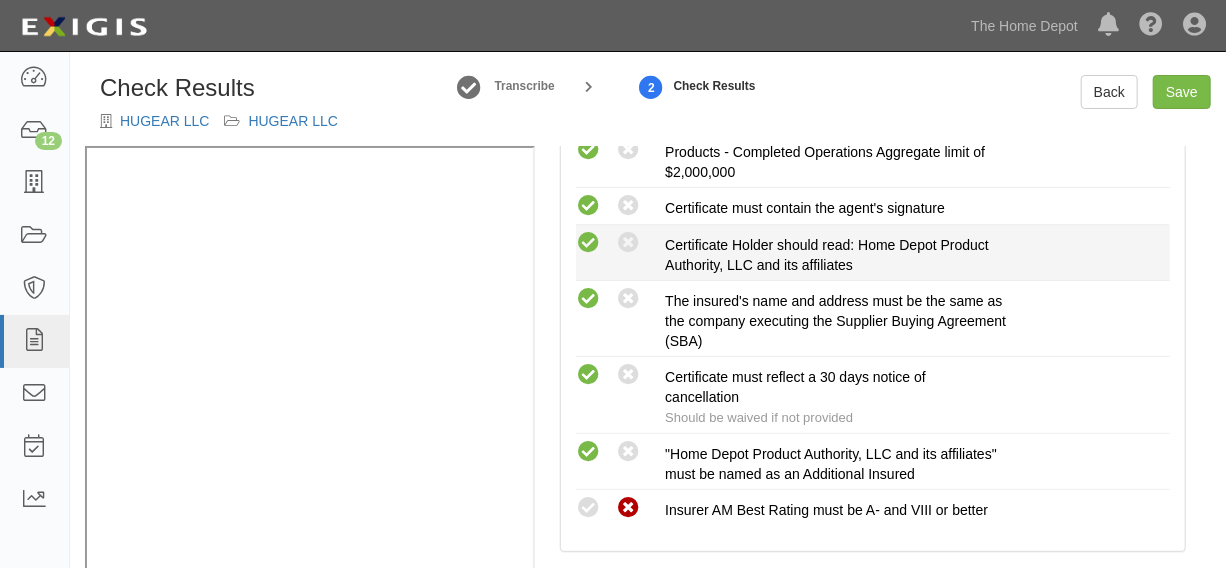 click at bounding box center [588, 243] 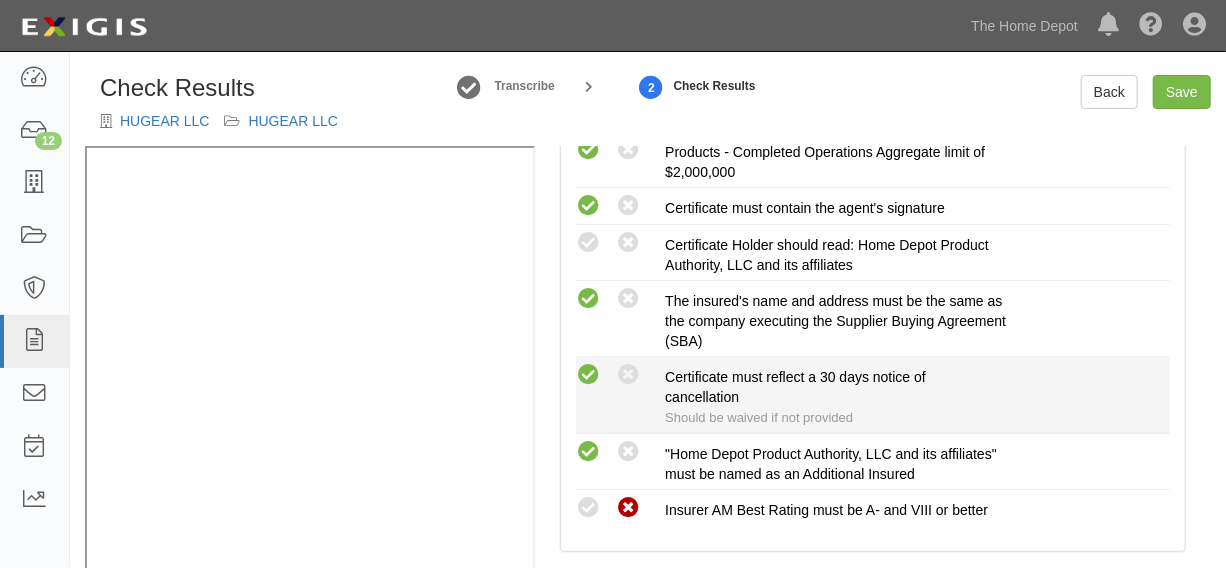 radio on "true" 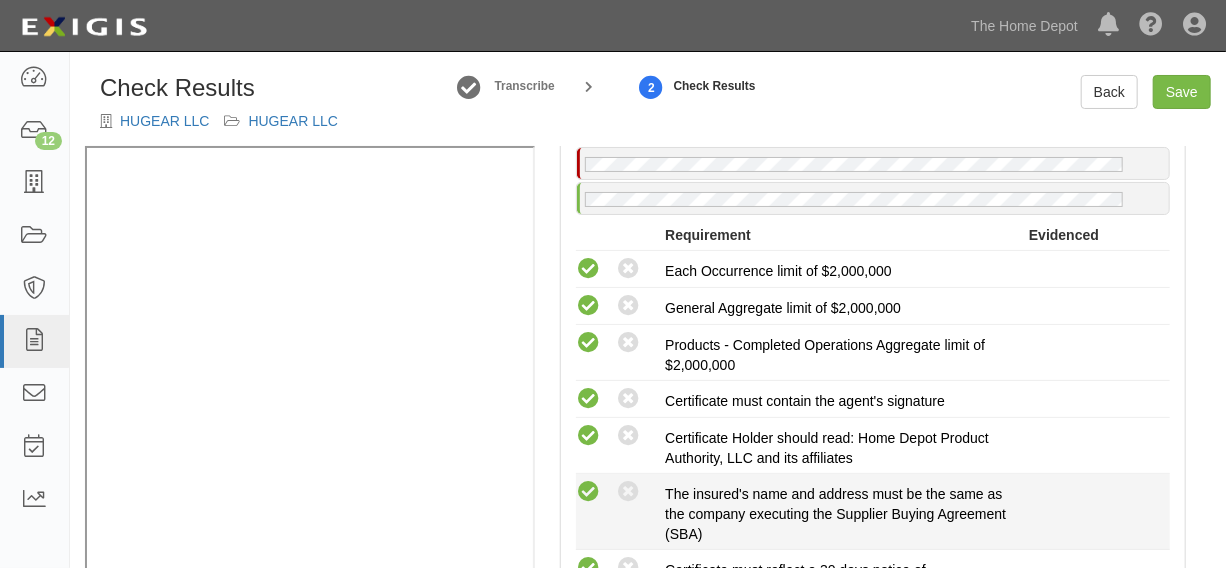 scroll, scrollTop: 171, scrollLeft: 0, axis: vertical 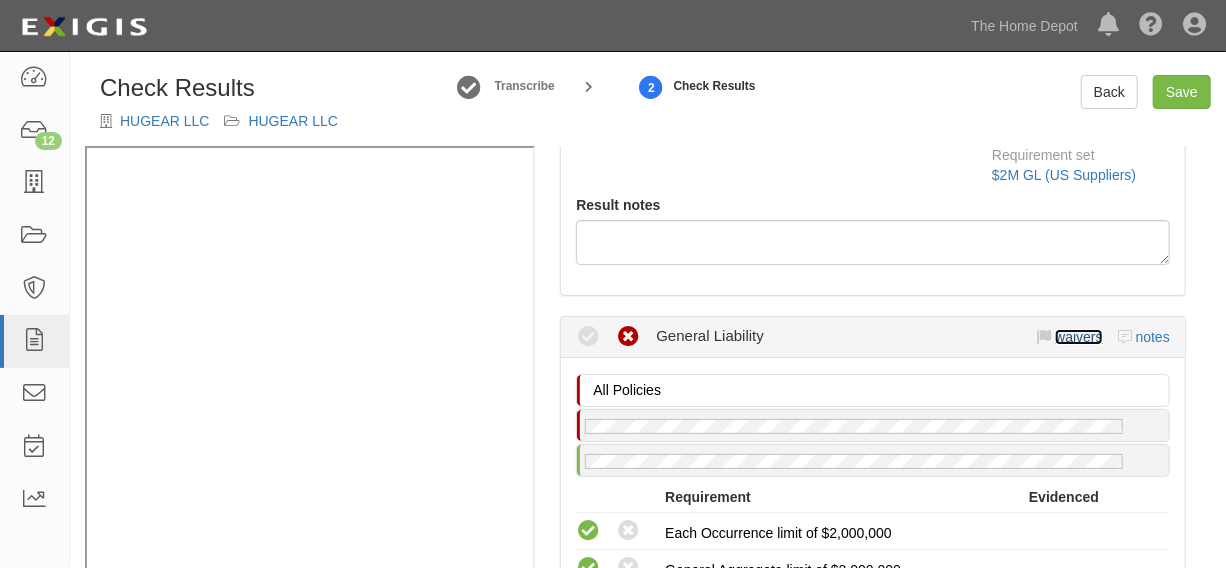 click on "waivers" at bounding box center [1078, 337] 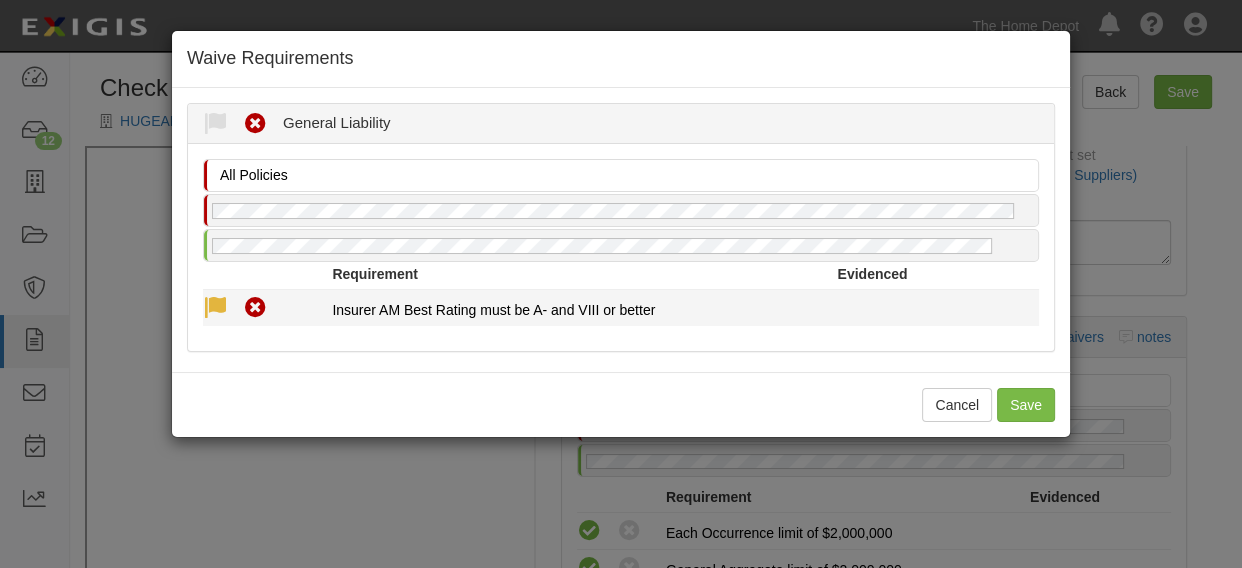 click at bounding box center (215, 308) 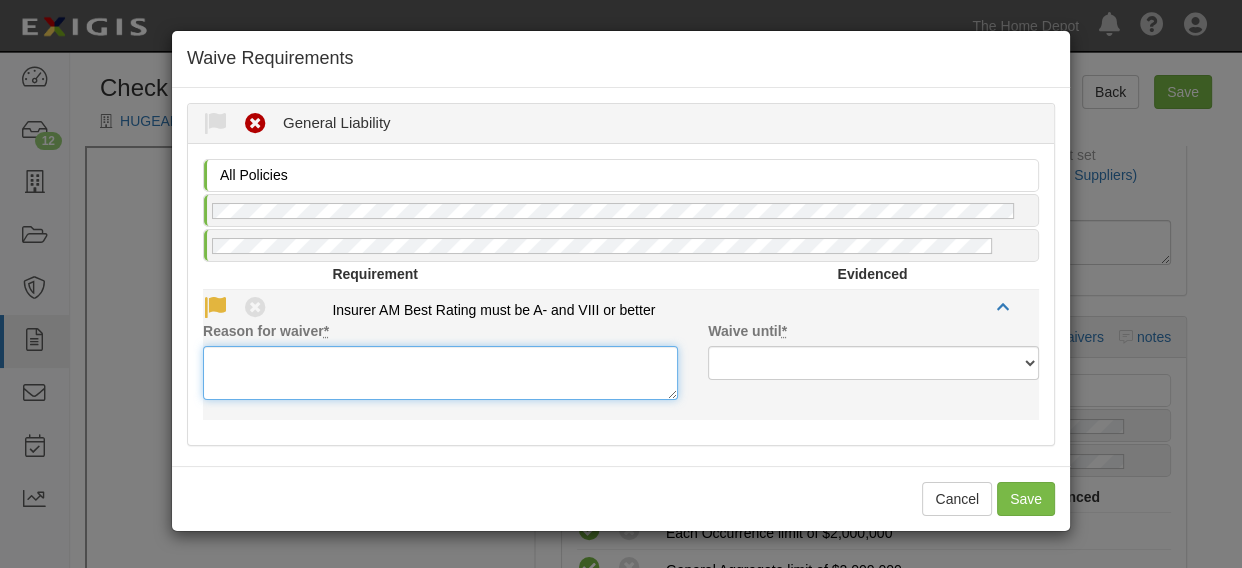 click on "Reason for waiver  *" at bounding box center [440, 373] 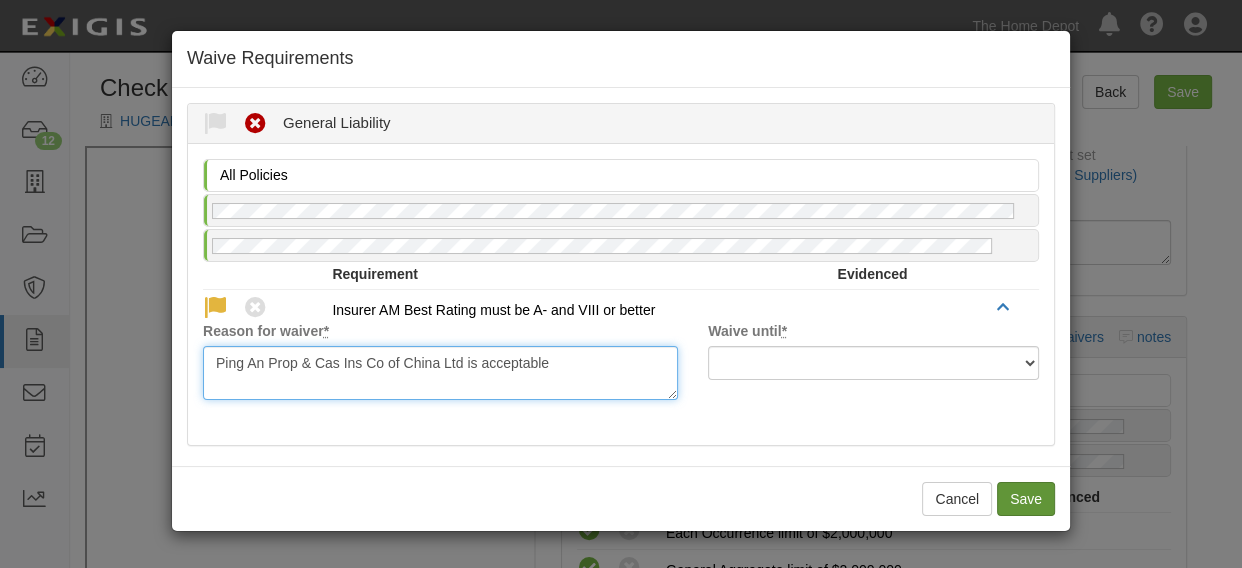 type on "Ping An Prop & Cas Ins Co of China Ltd is acceptable" 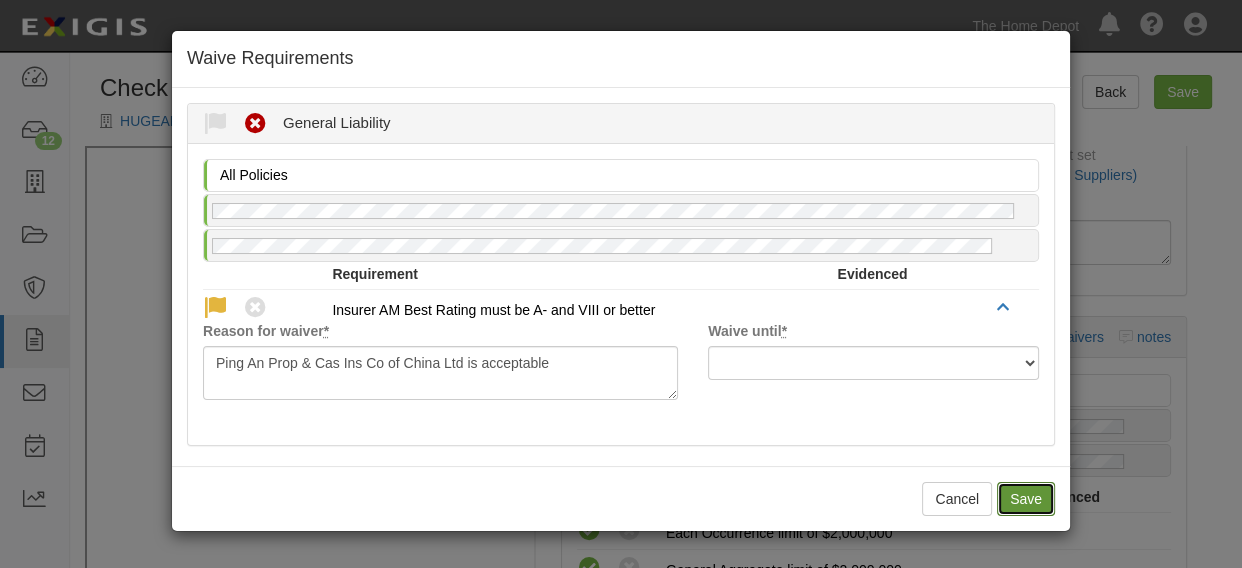 click on "Save" at bounding box center [1026, 499] 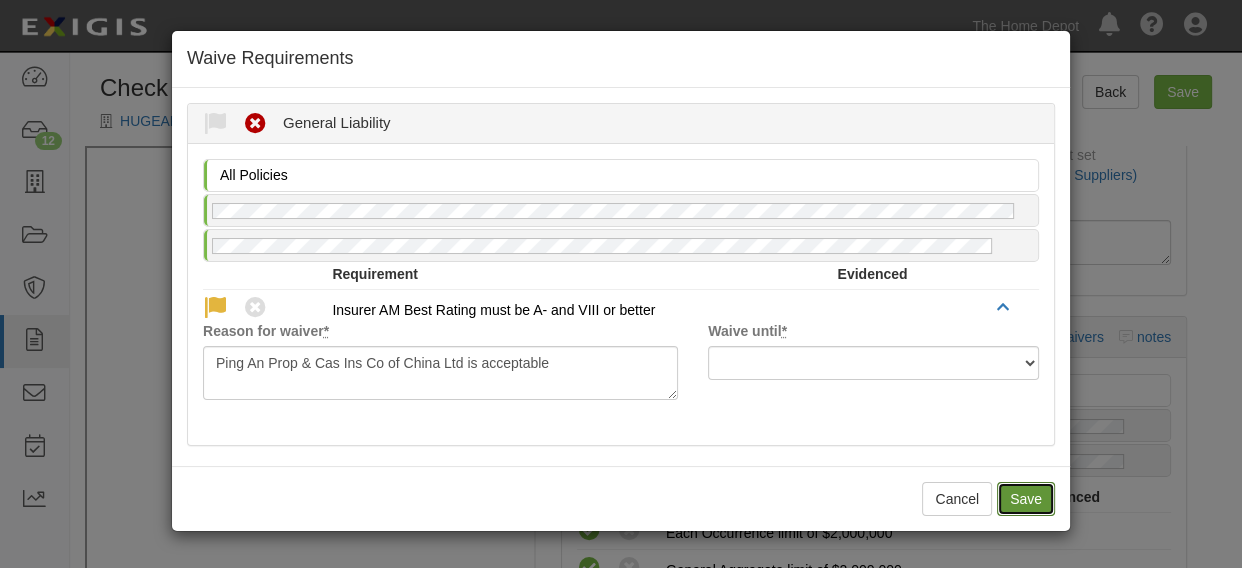 radio on "true" 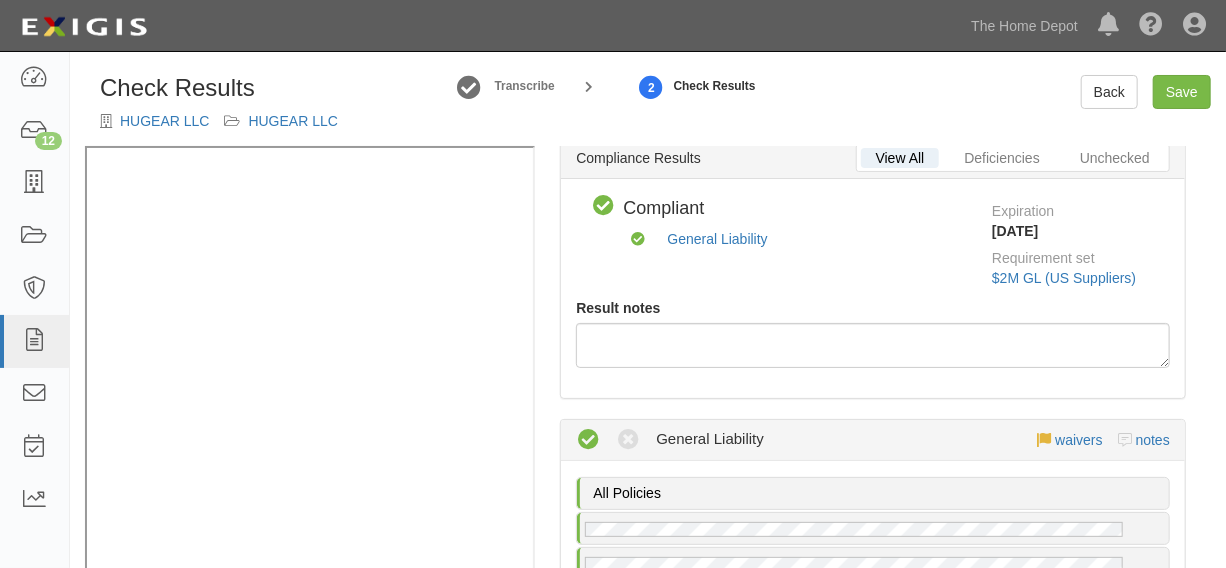 scroll, scrollTop: 0, scrollLeft: 0, axis: both 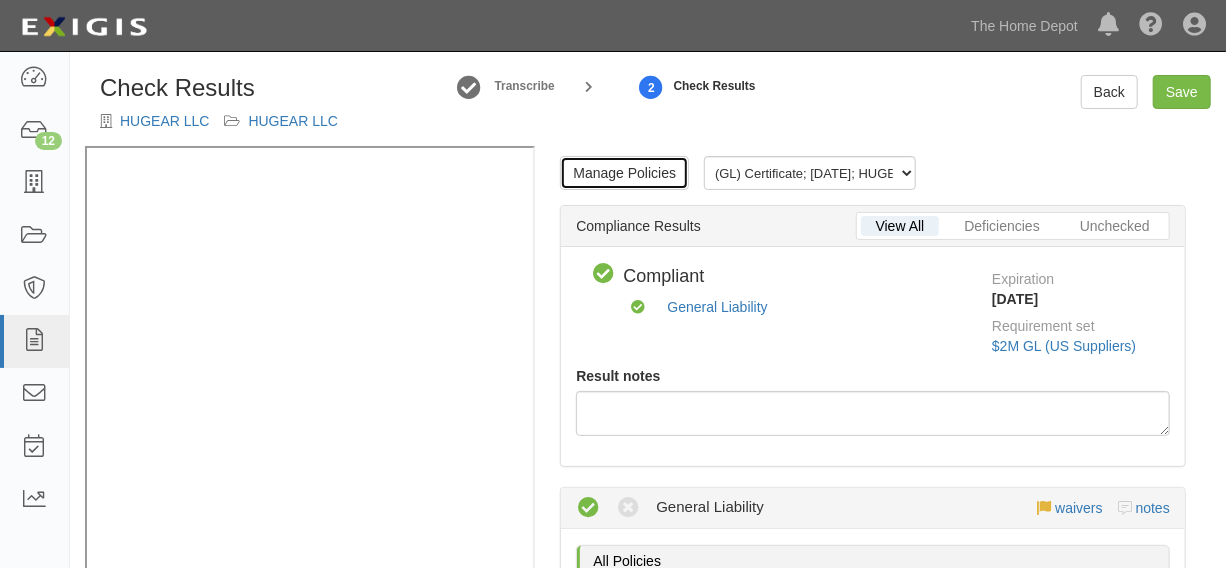 click on "Manage Policies" at bounding box center [624, 173] 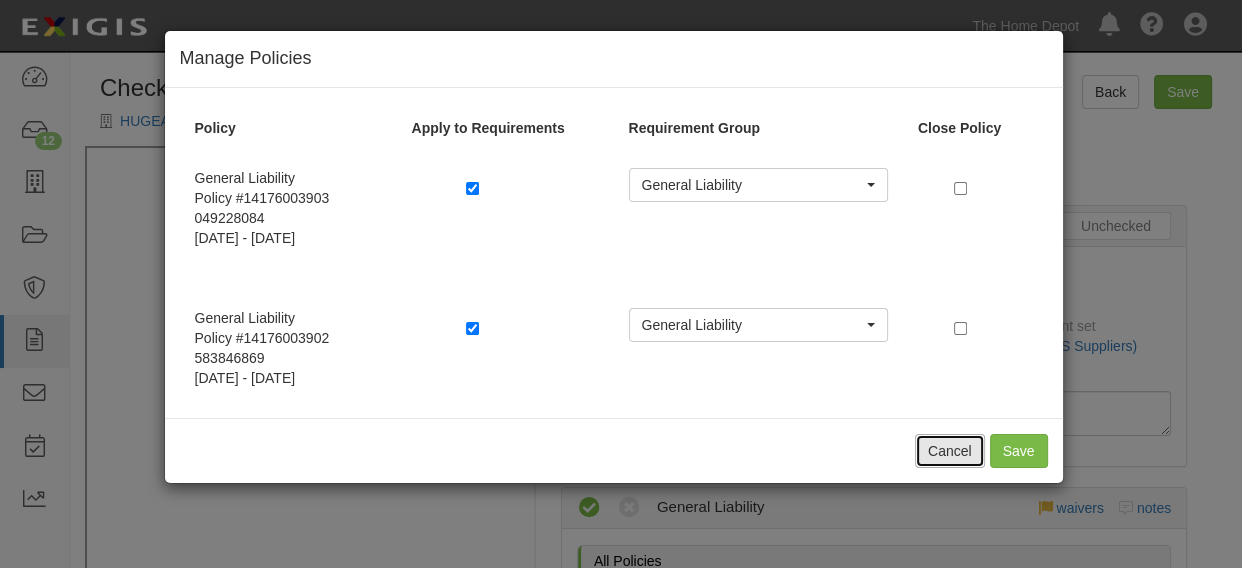 click on "Cancel" at bounding box center [950, 451] 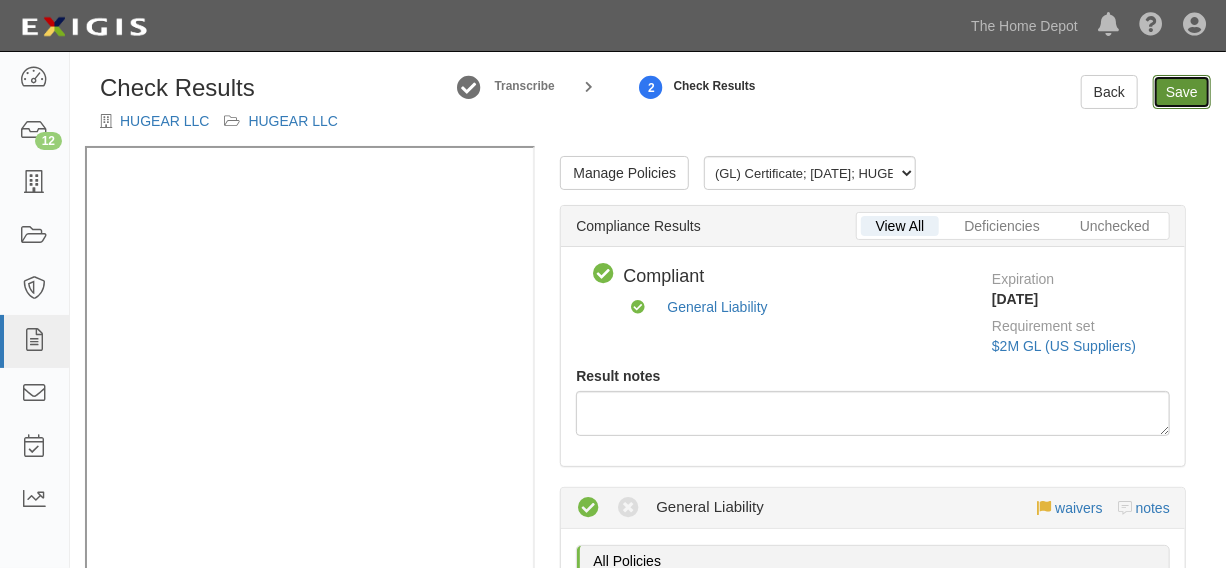 click on "Save" at bounding box center (1182, 92) 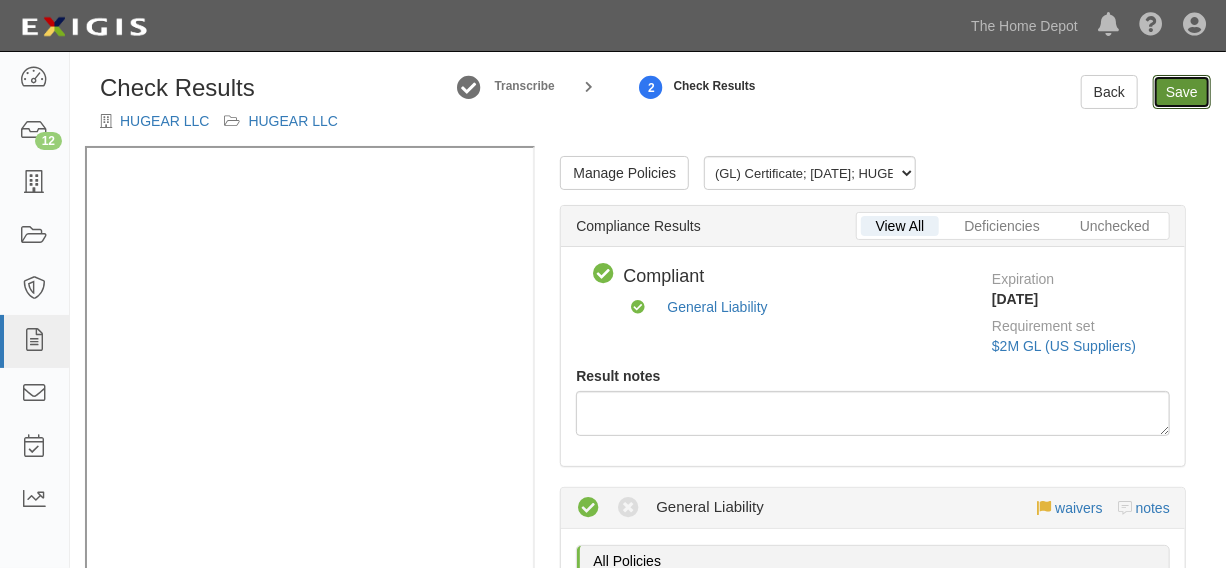 radio on "true" 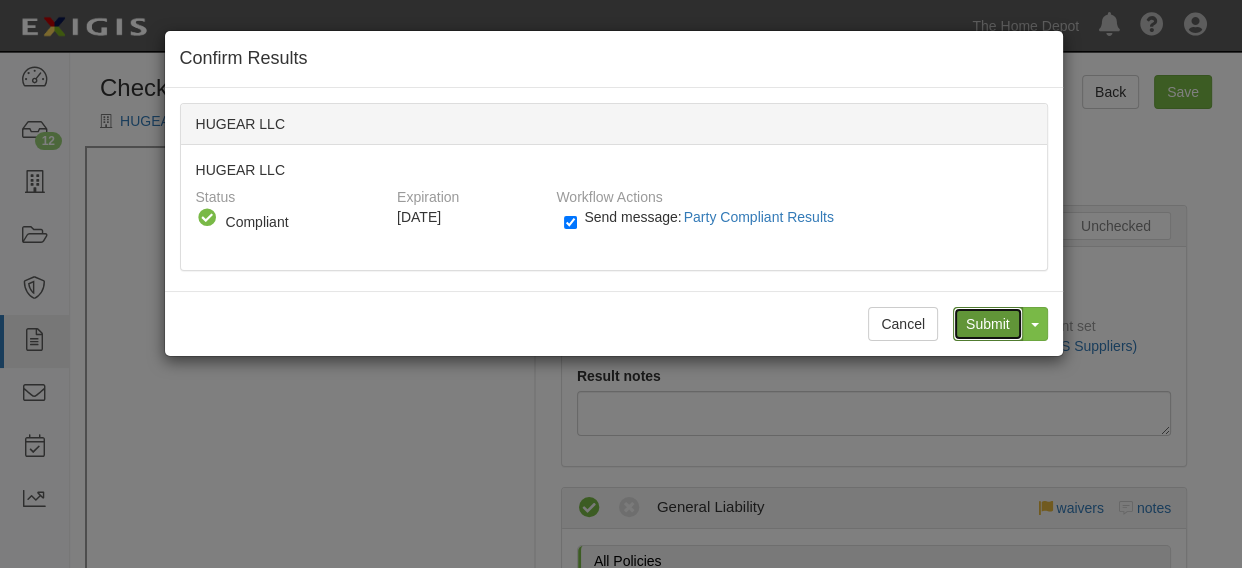 click on "Submit" at bounding box center (988, 324) 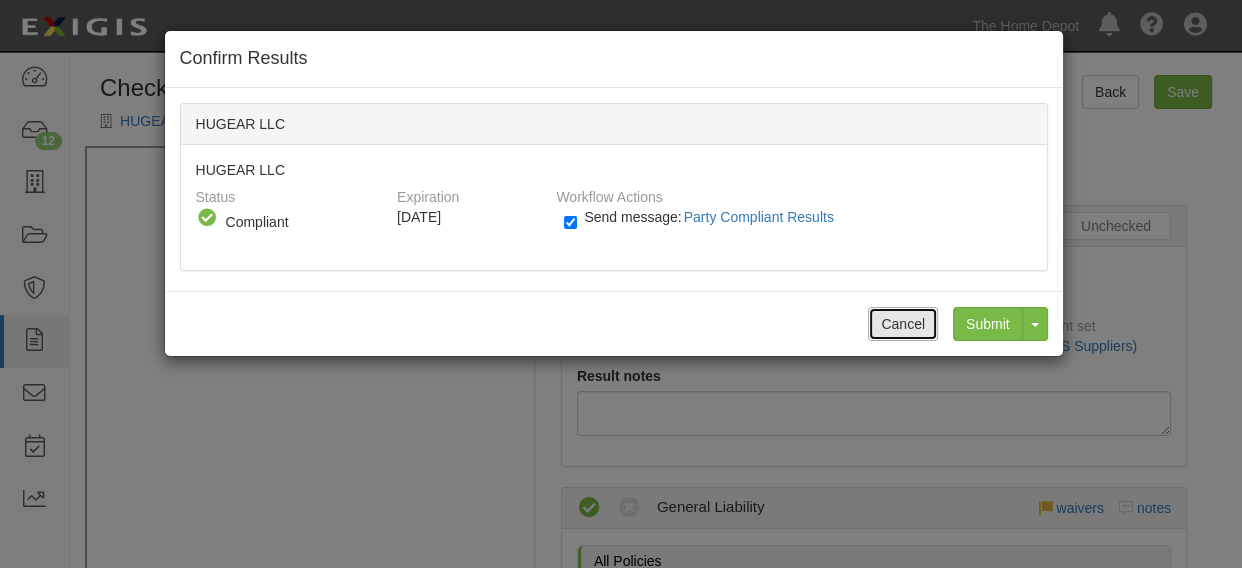 click on "Cancel" at bounding box center [903, 324] 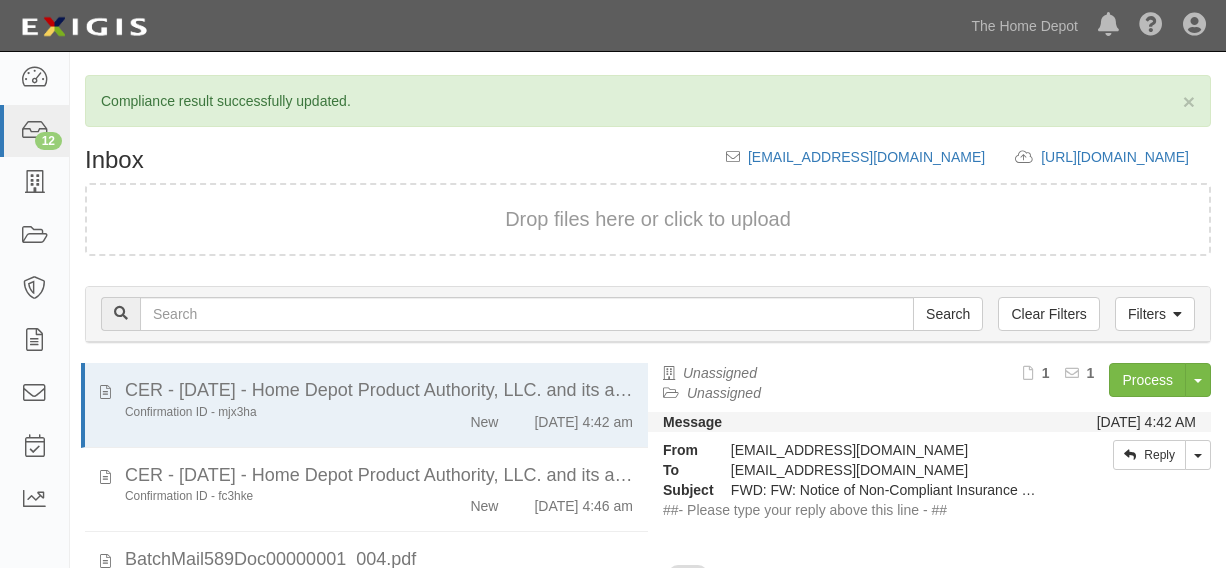 scroll, scrollTop: 0, scrollLeft: 0, axis: both 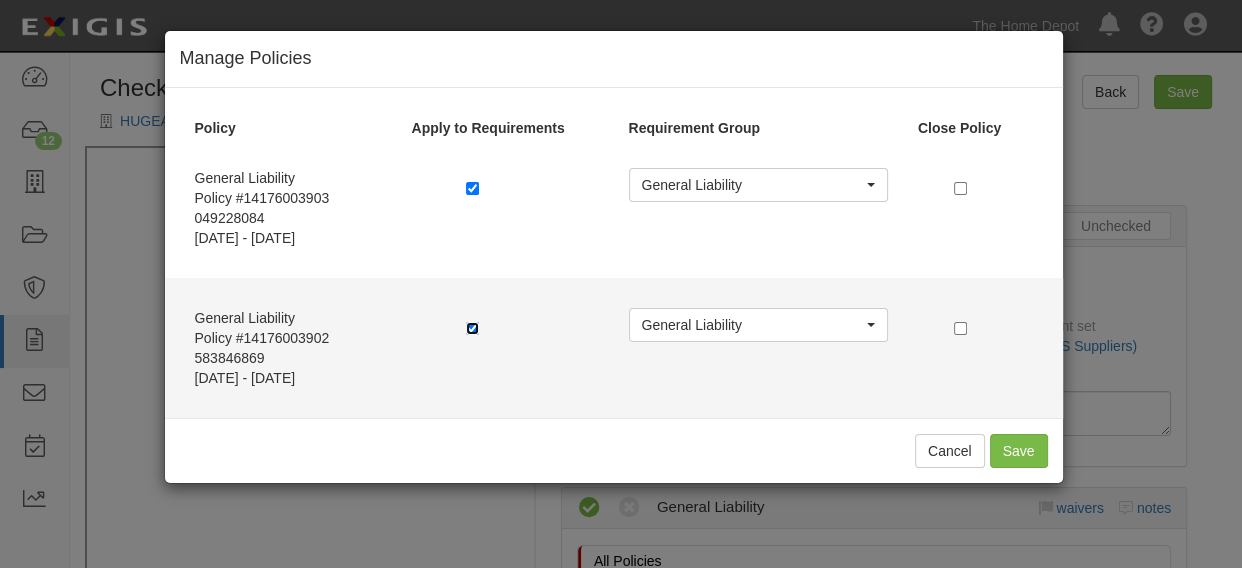 click at bounding box center [472, 328] 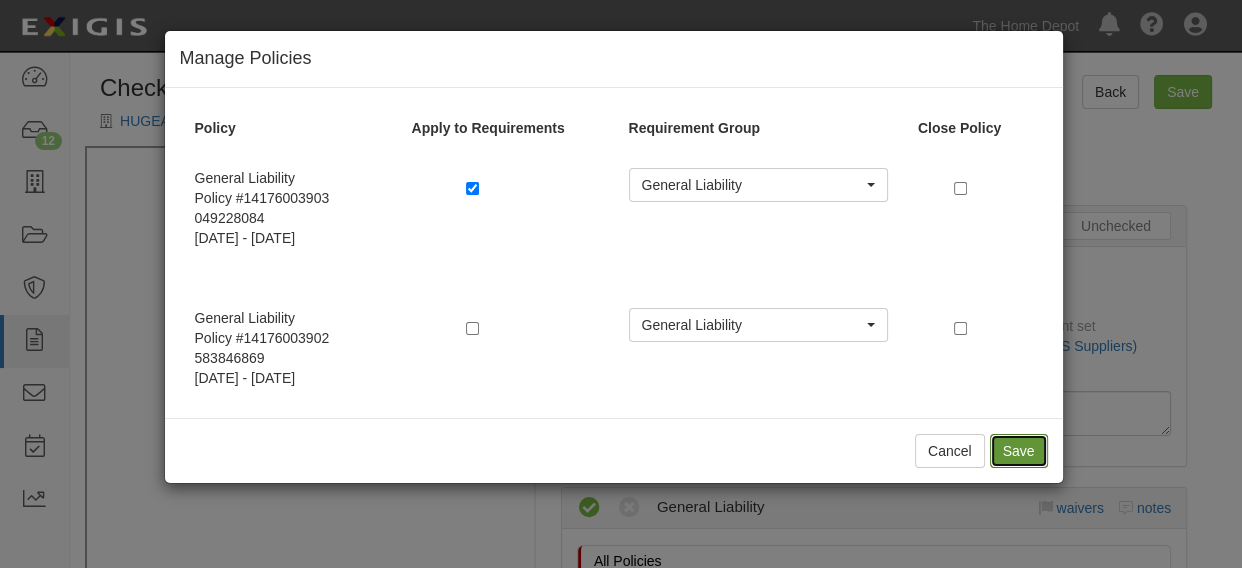 click on "Save" at bounding box center [1019, 451] 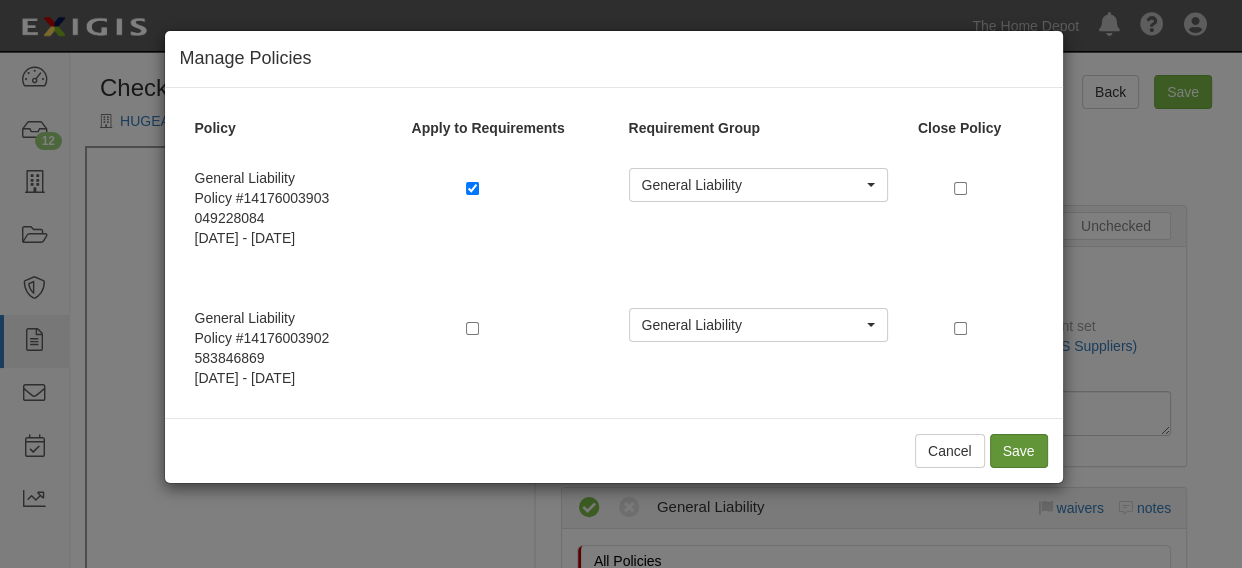 radio on "false" 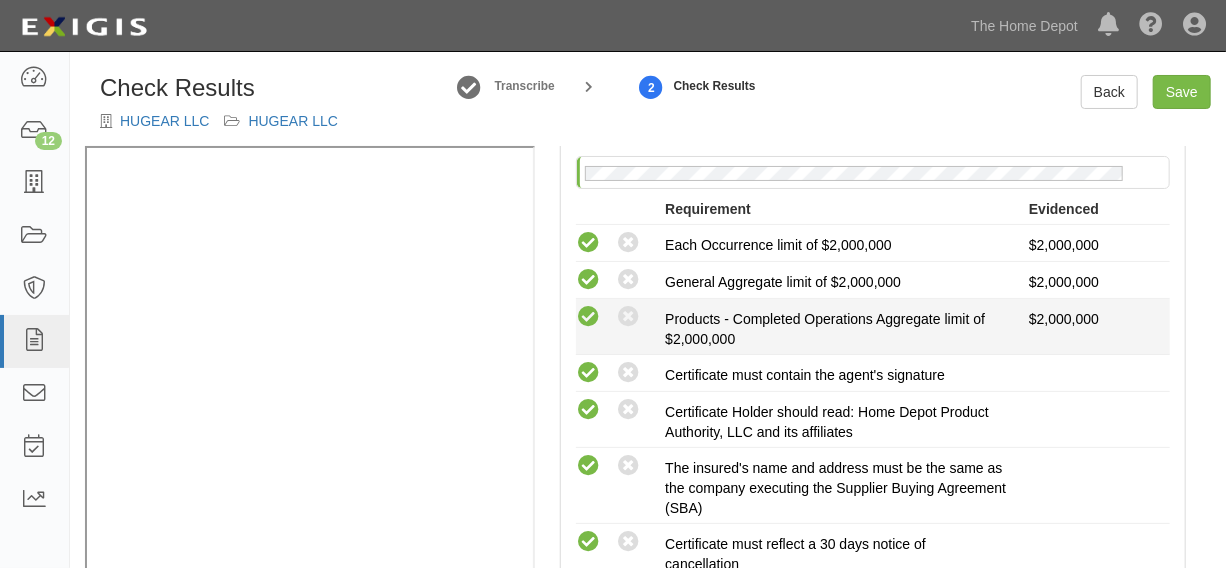 scroll, scrollTop: 302, scrollLeft: 0, axis: vertical 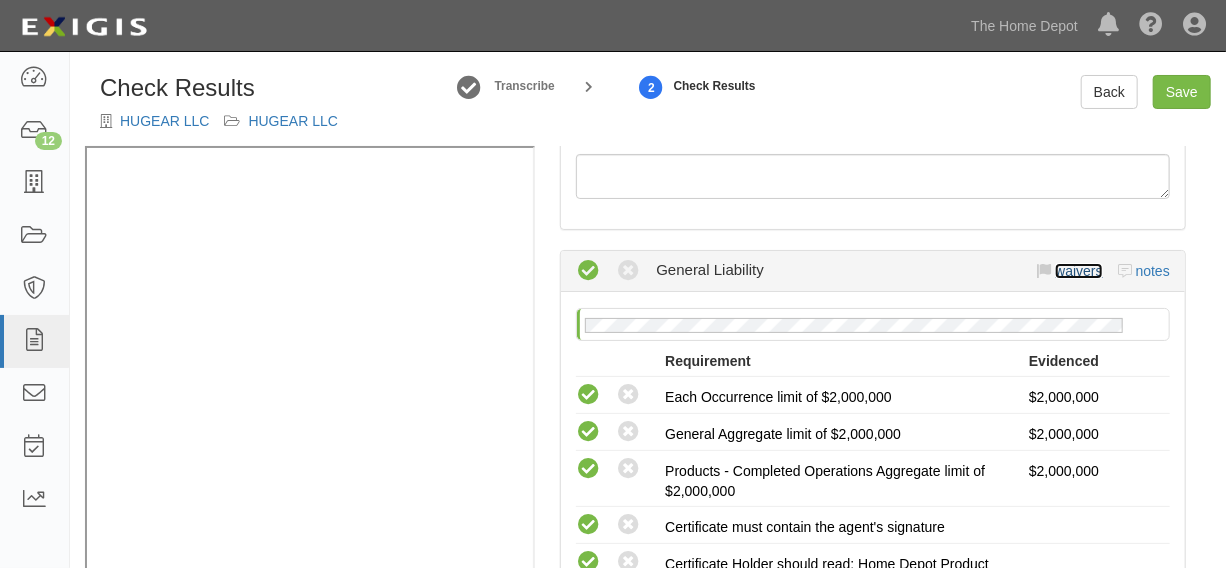 click on "waivers" at bounding box center (1078, 271) 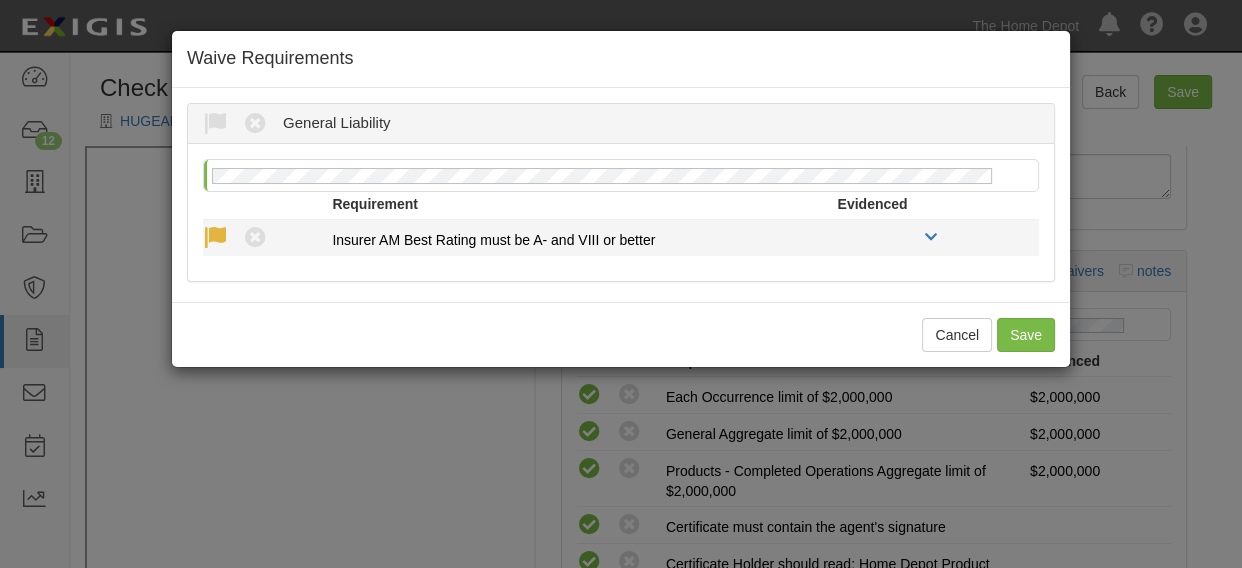 click at bounding box center (255, 238) 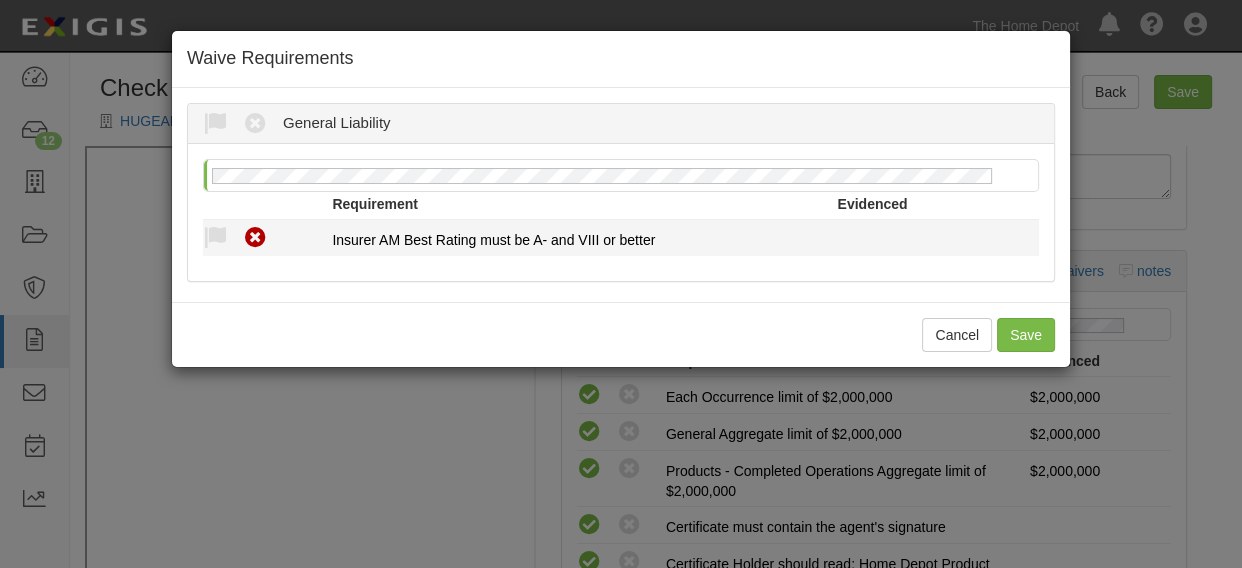 click at bounding box center (255, 238) 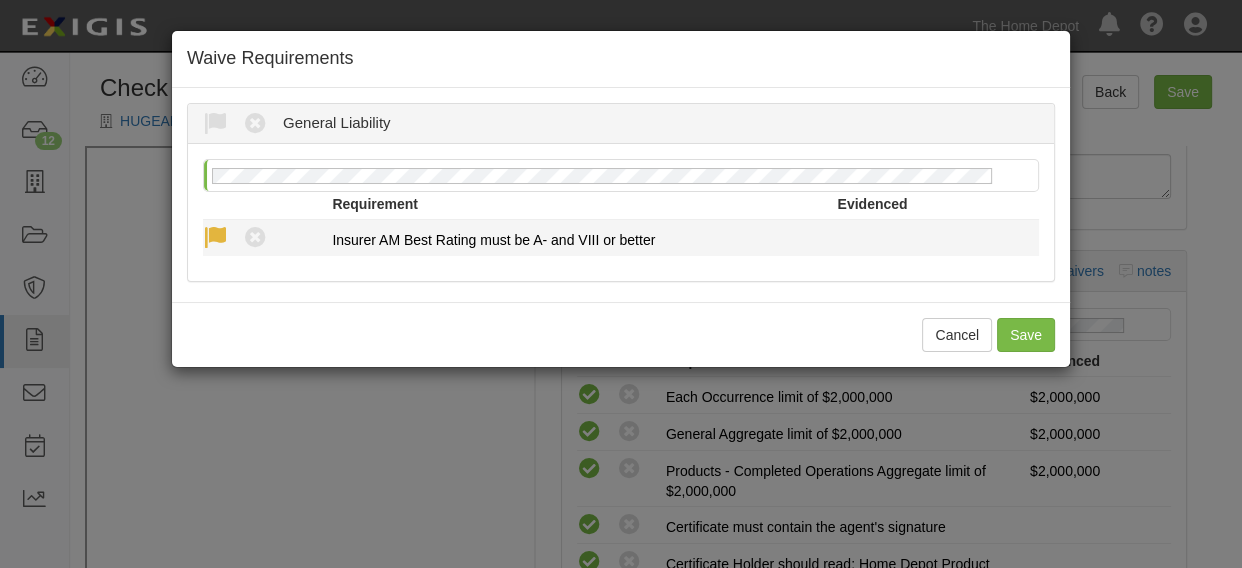 click at bounding box center (215, 238) 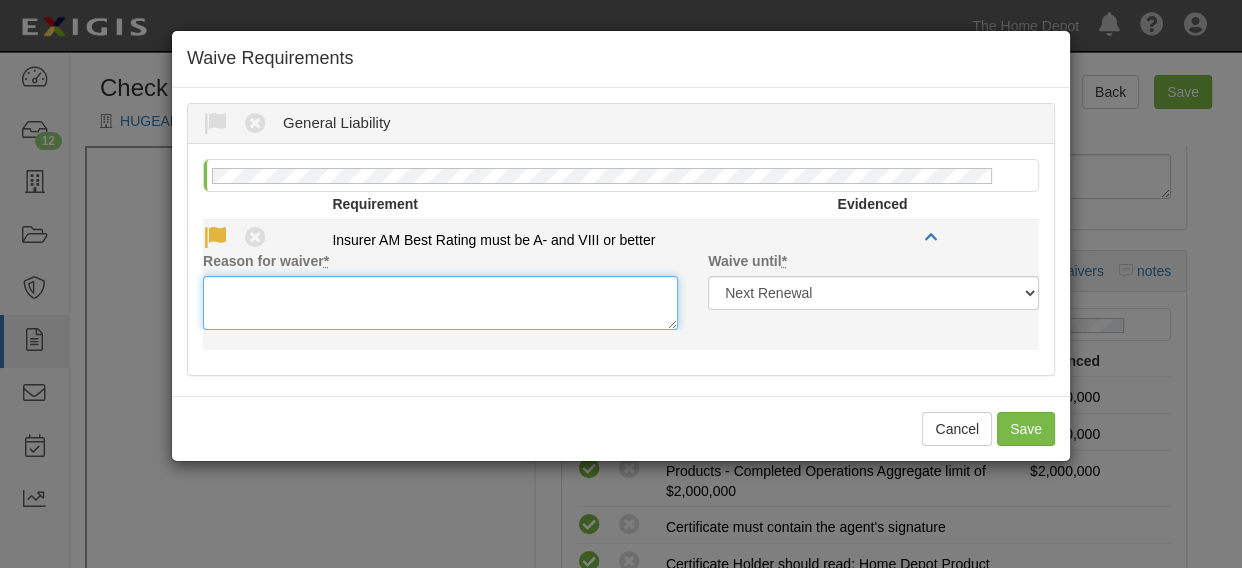 click on "Reason for waiver  *" at bounding box center [440, 303] 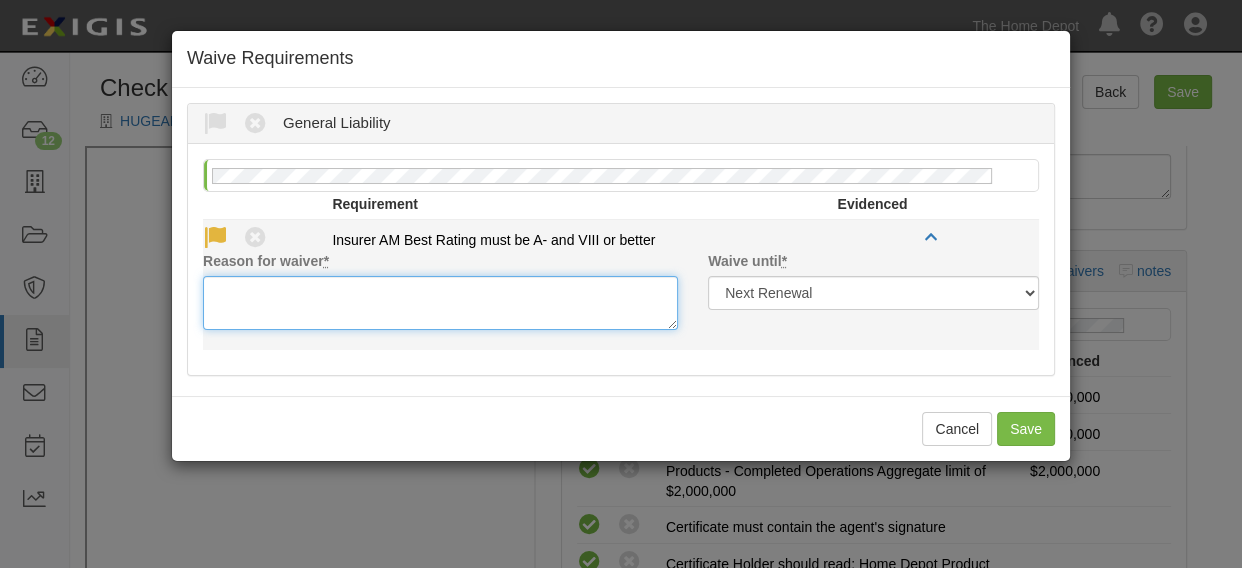 paste on "Ping An Prop & Cas Ins Co of China Ltd is acceptable" 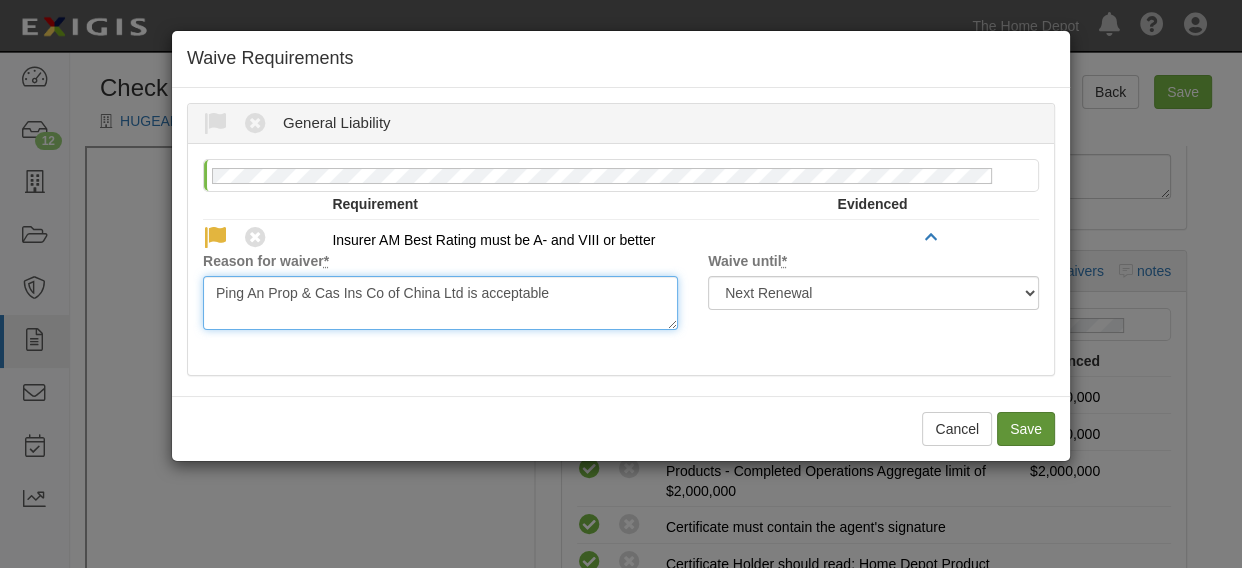 type on "Ping An Prop & Cas Ins Co of China Ltd is acceptable" 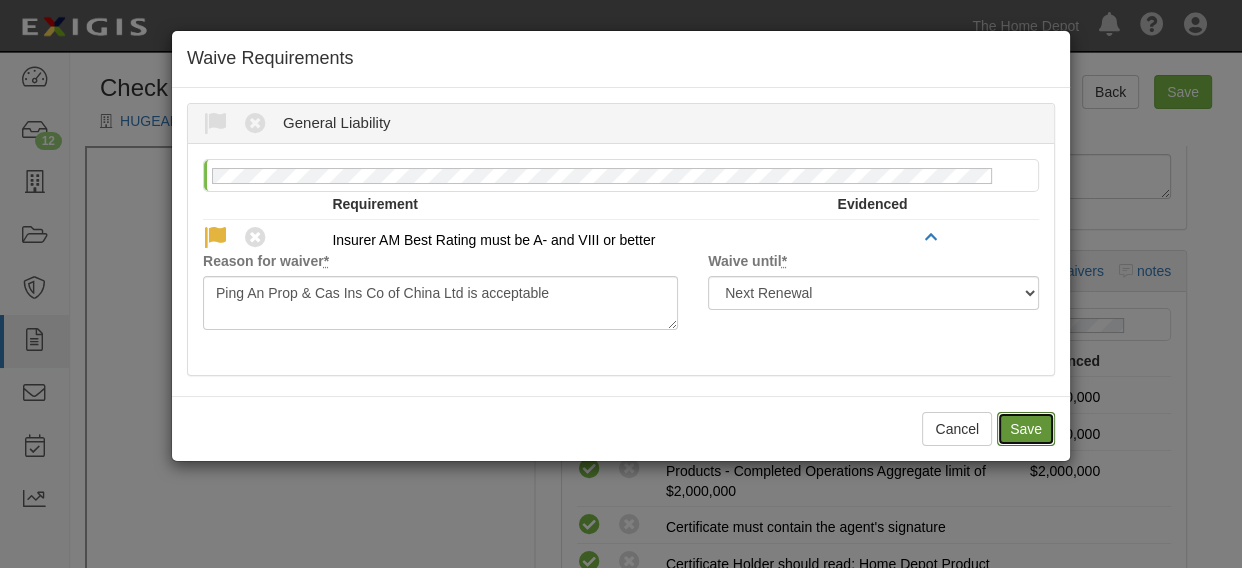 click on "Save" at bounding box center [1026, 429] 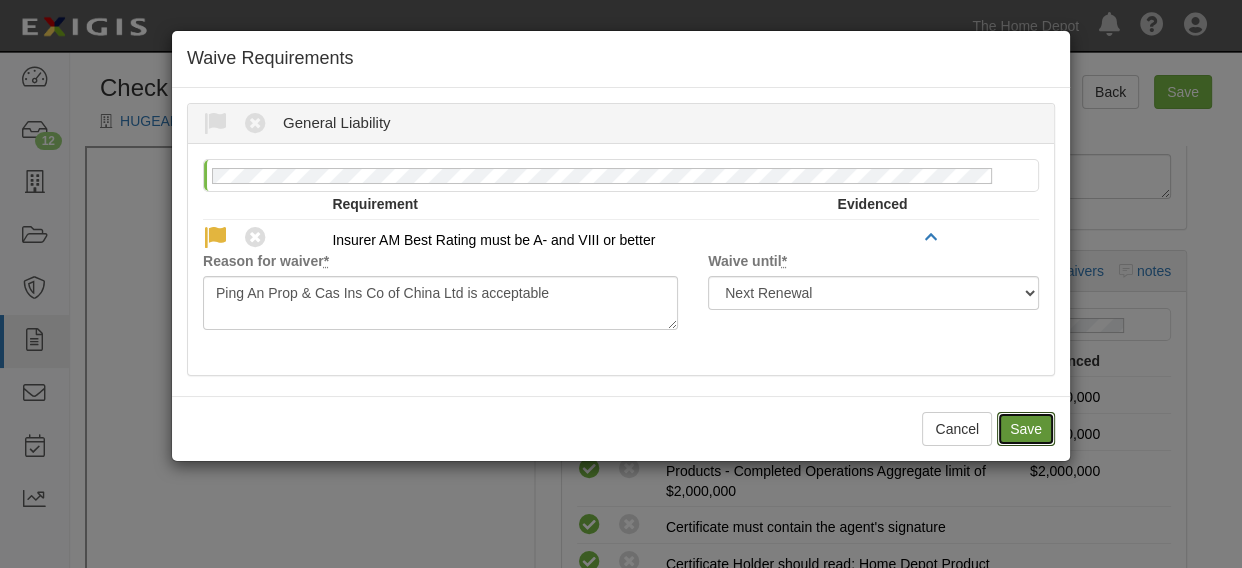 radio on "true" 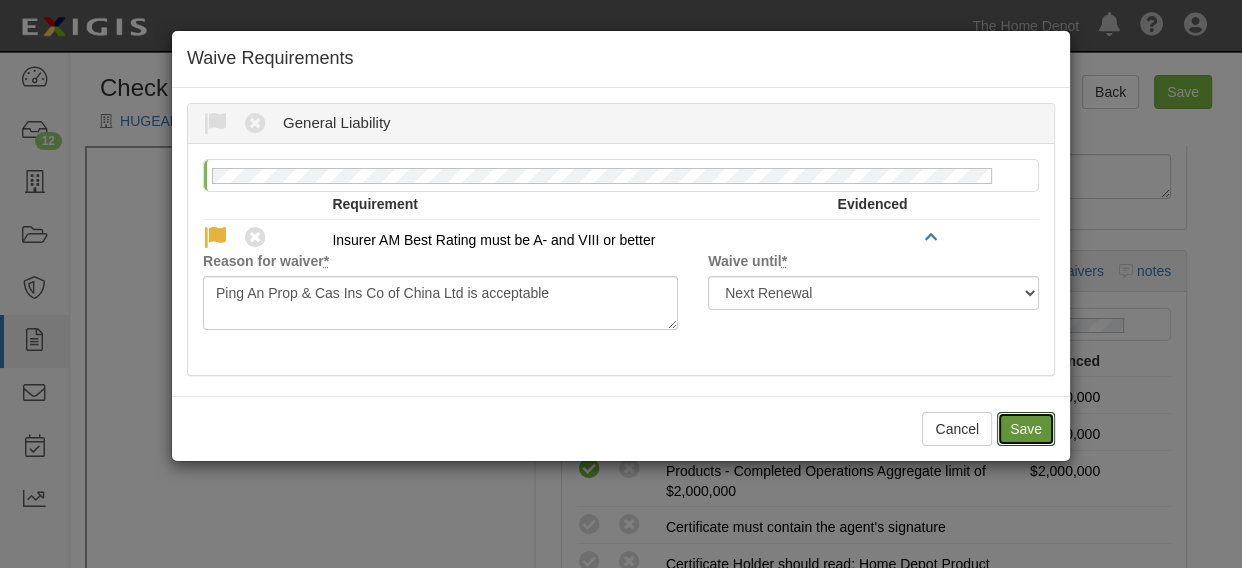 radio on "false" 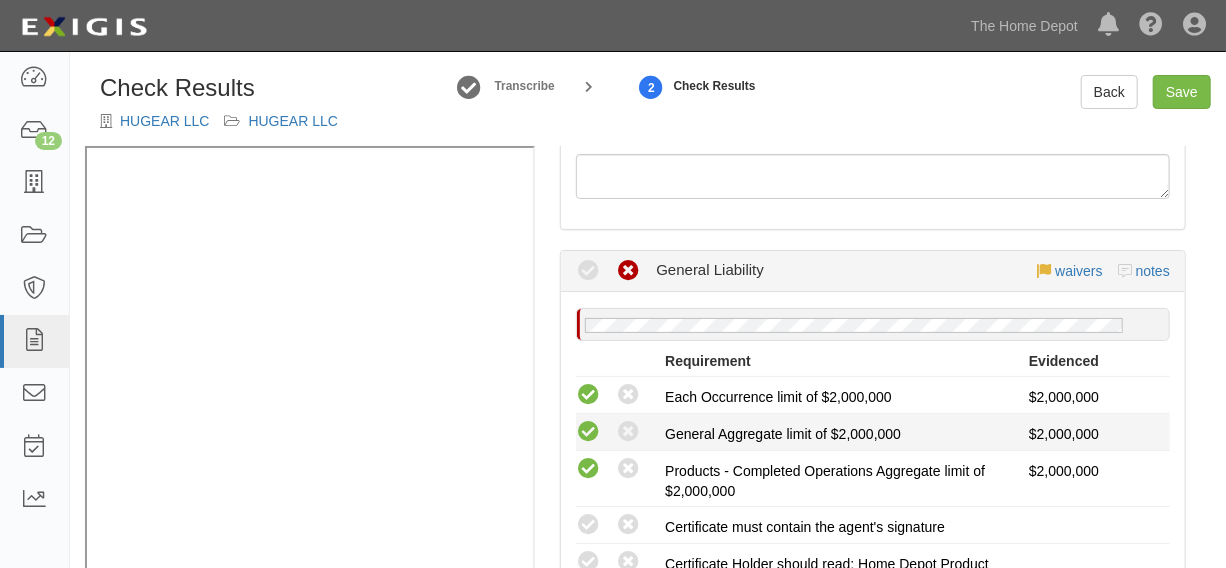 scroll, scrollTop: 454, scrollLeft: 0, axis: vertical 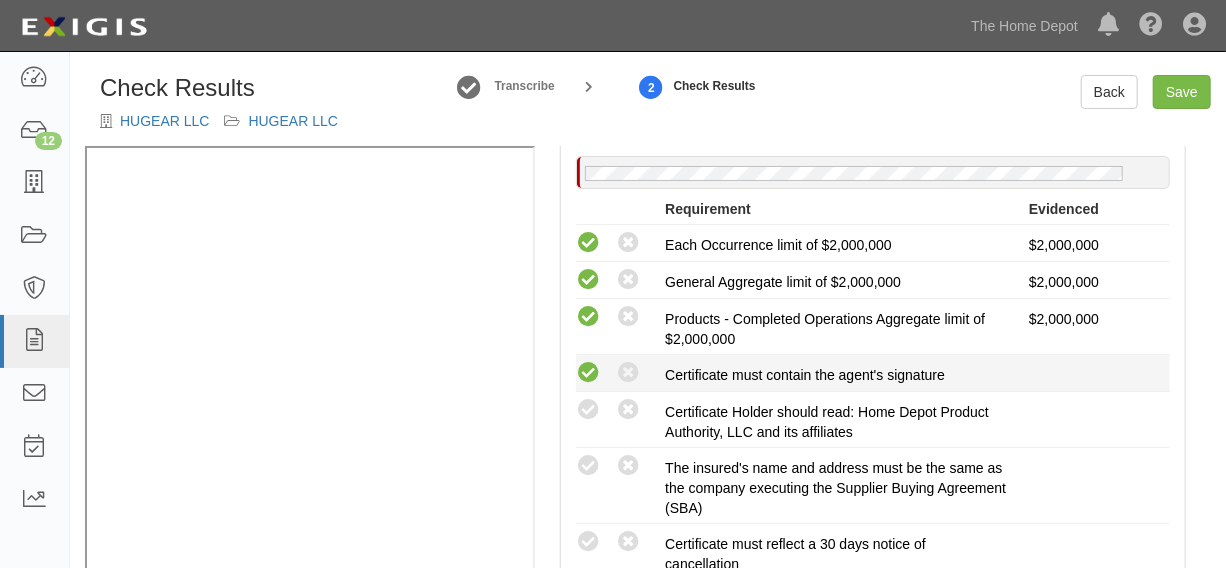 click at bounding box center [588, 373] 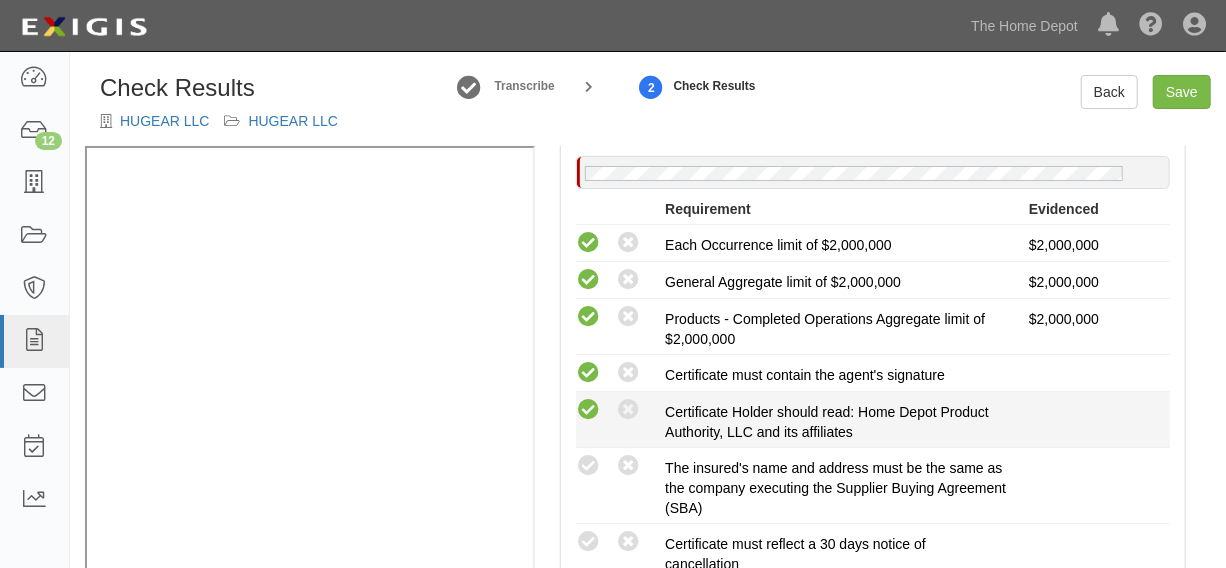 click at bounding box center [588, 410] 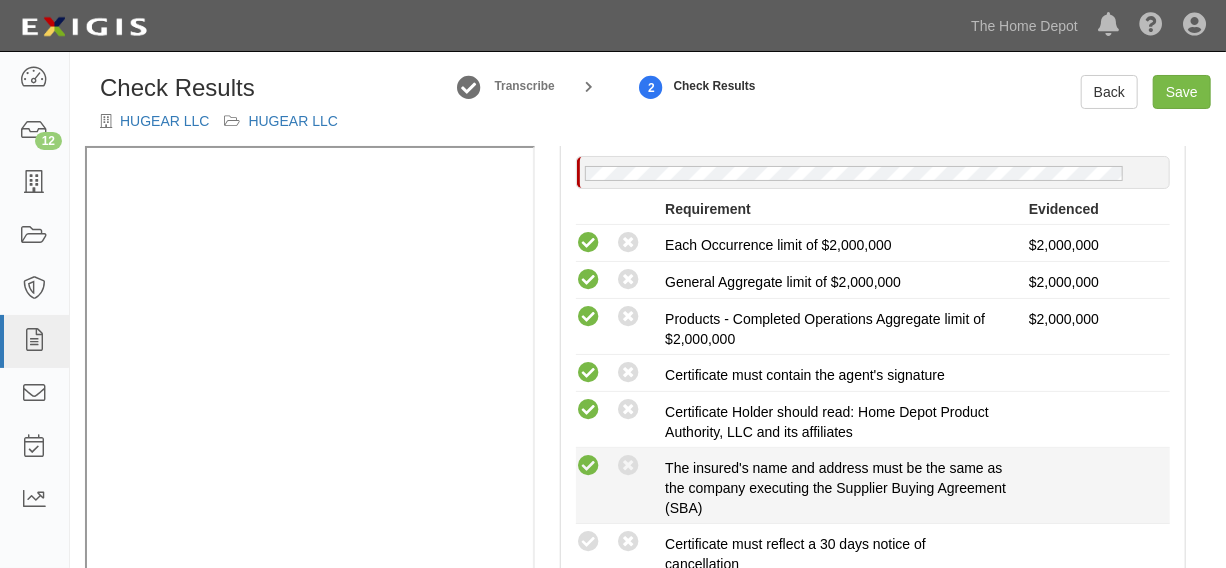 click at bounding box center [588, 466] 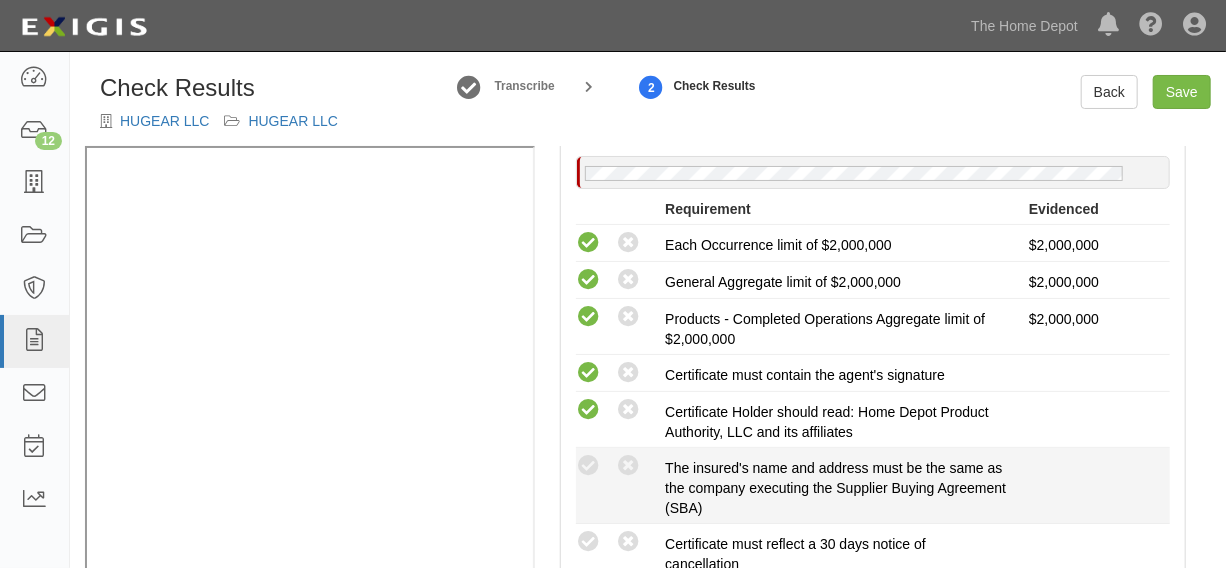 radio on "true" 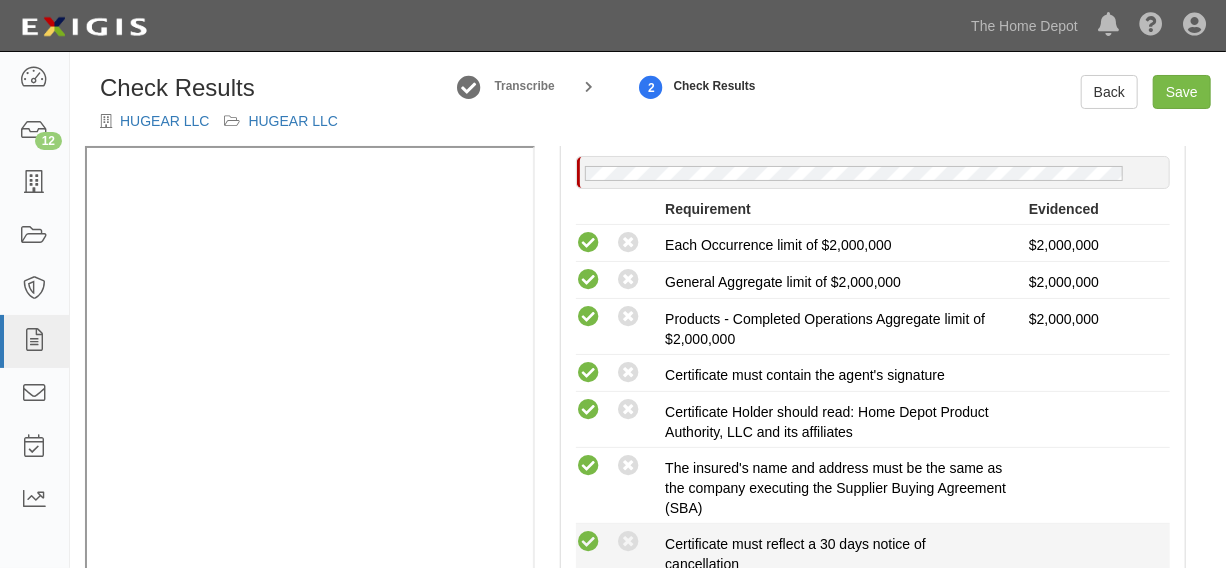 click at bounding box center [588, 542] 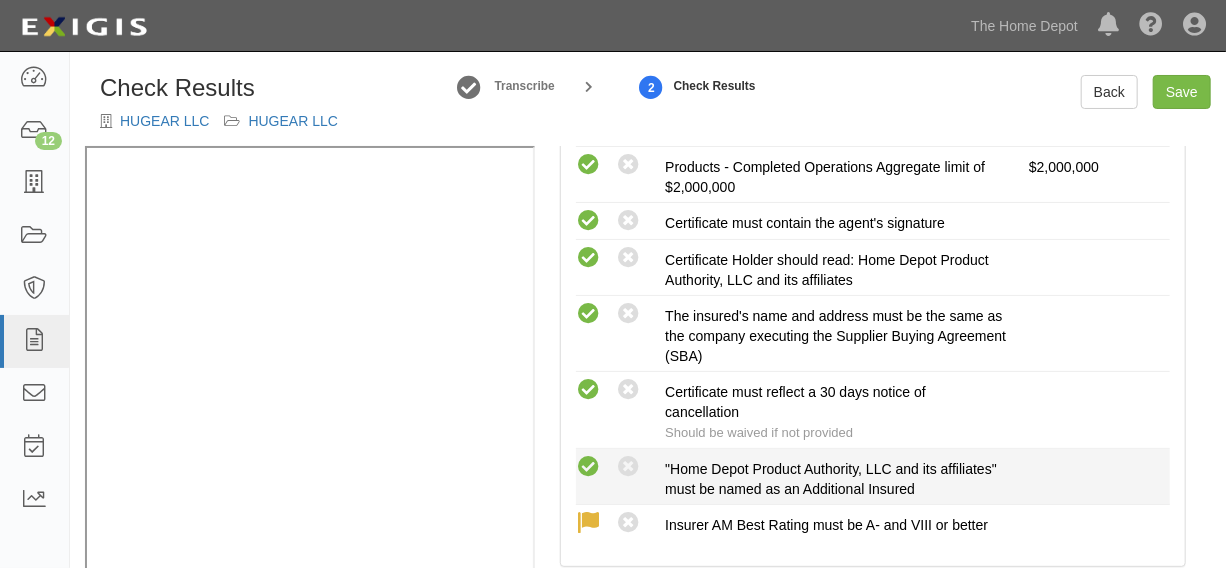 click at bounding box center [588, 467] 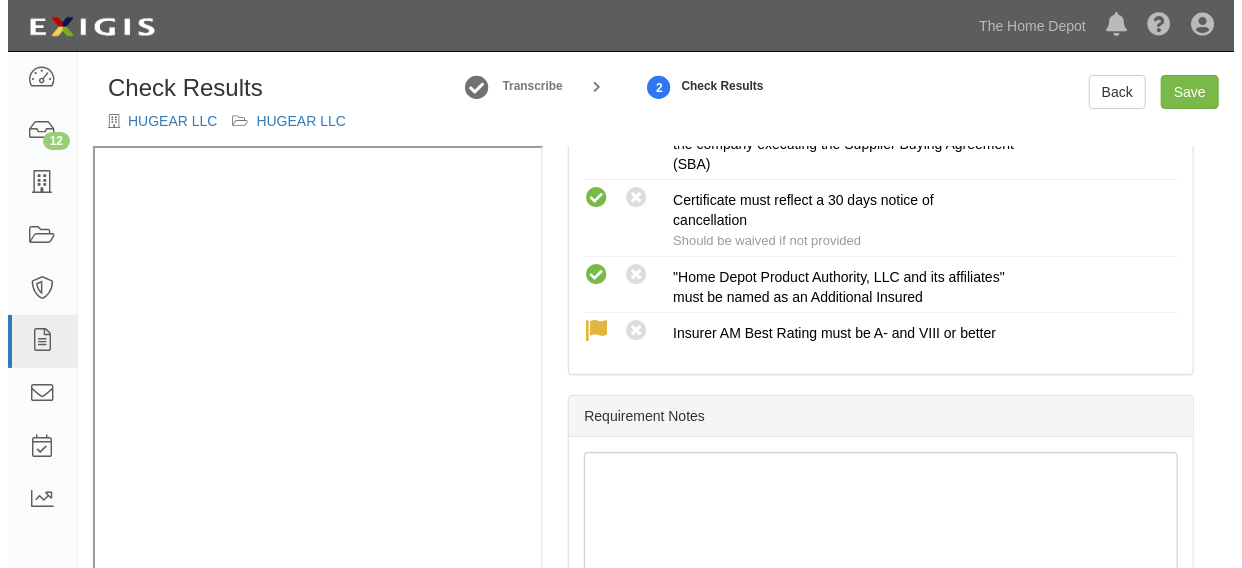 scroll, scrollTop: 732, scrollLeft: 0, axis: vertical 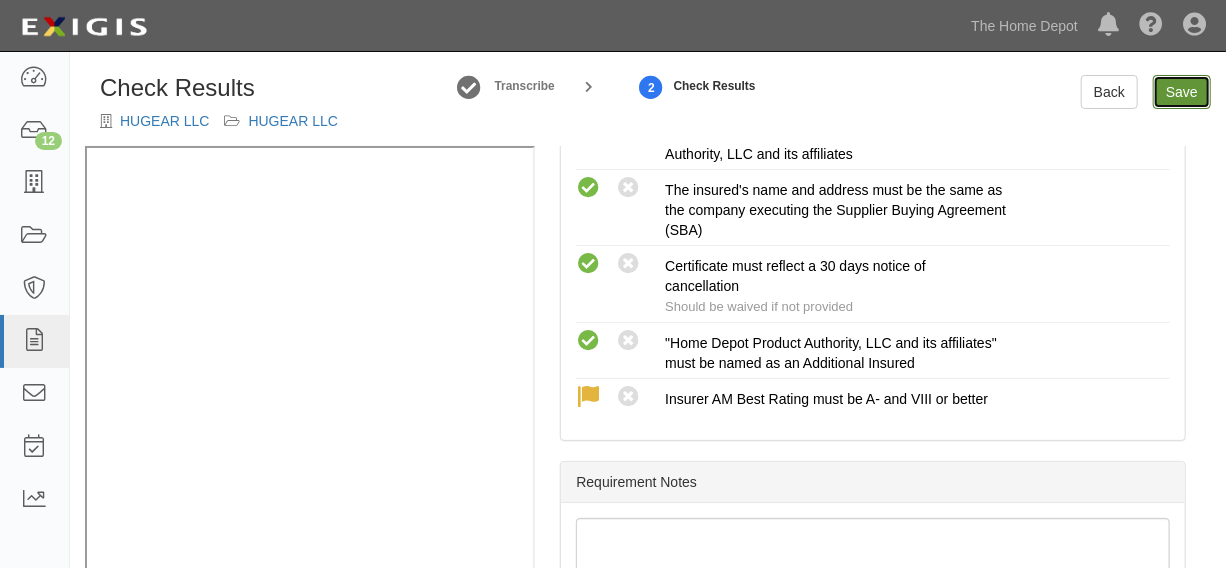 click on "Save" at bounding box center (1182, 92) 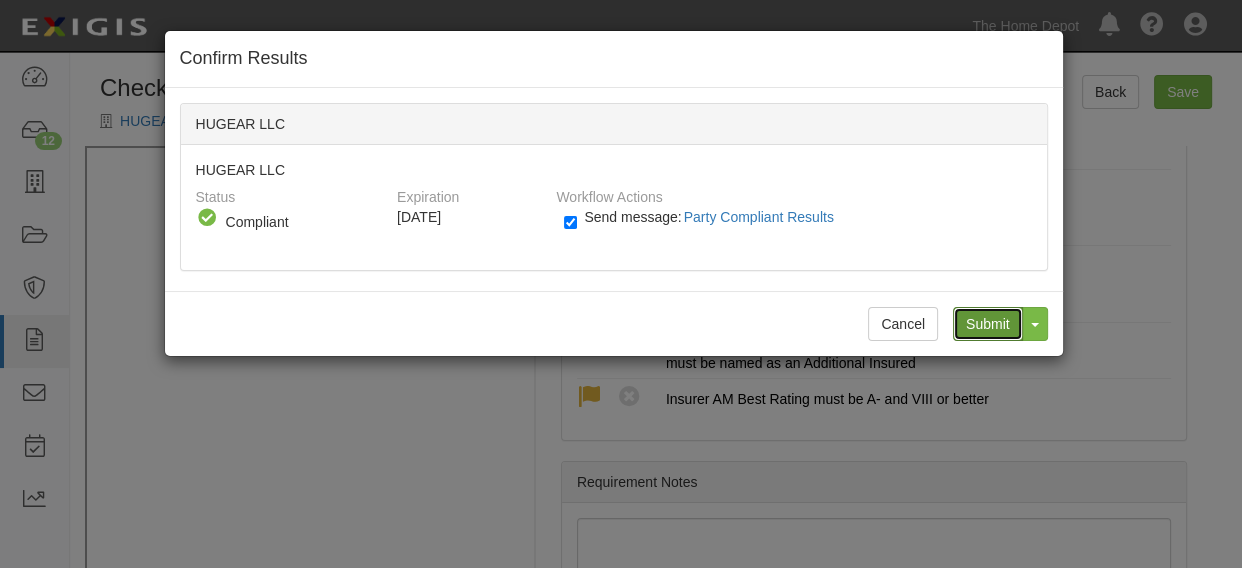 click on "Submit" at bounding box center [988, 324] 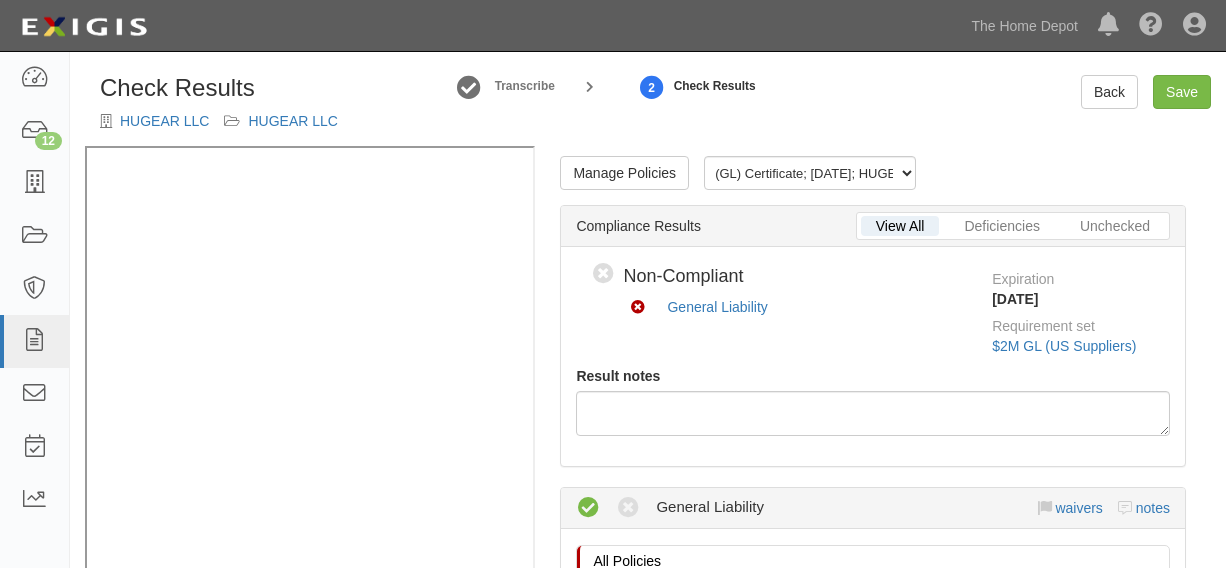 scroll, scrollTop: 0, scrollLeft: 0, axis: both 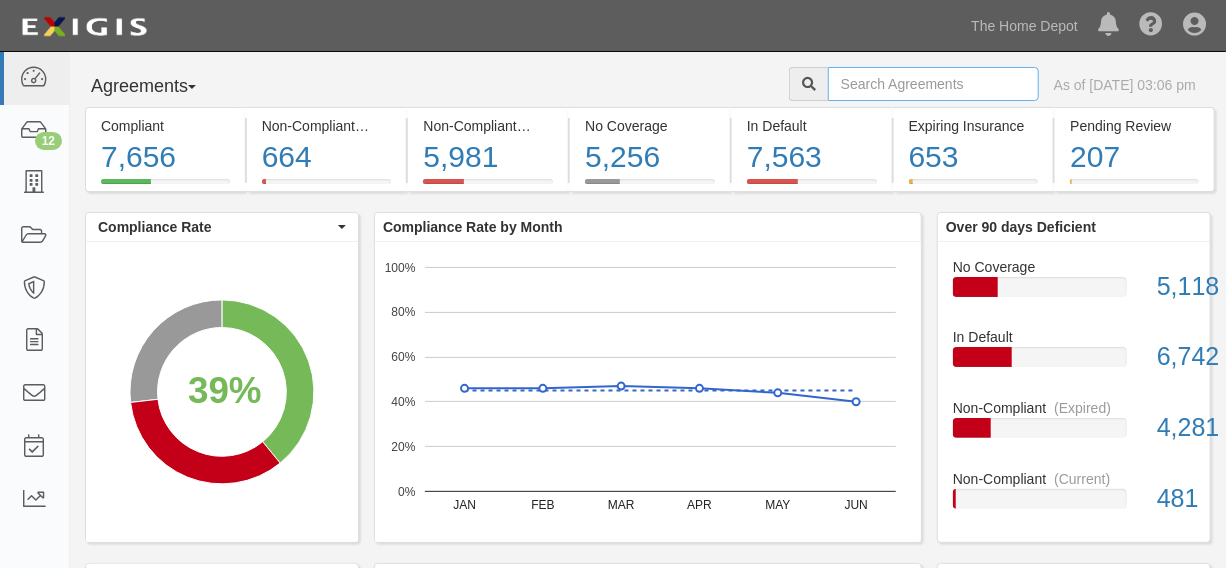 click at bounding box center [933, 84] 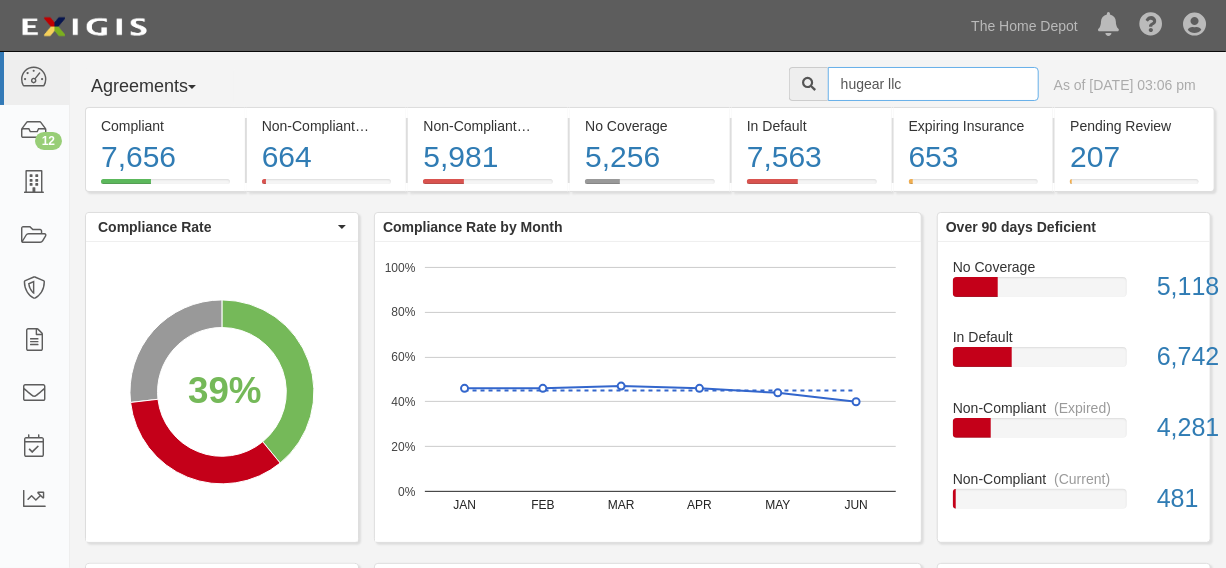 type on "hugear llc" 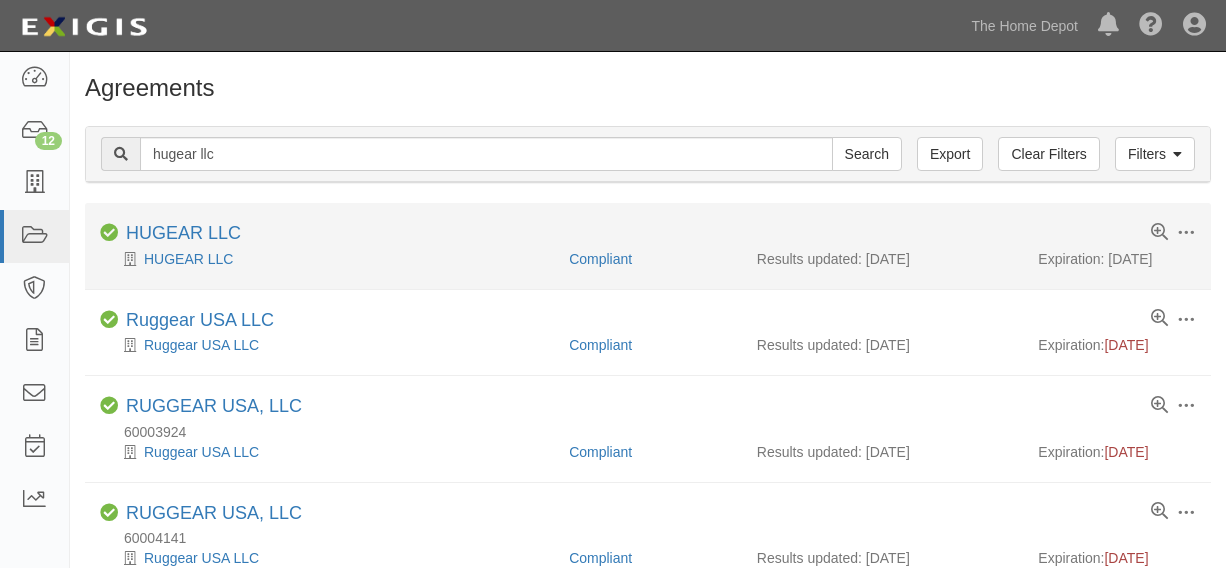 scroll, scrollTop: 0, scrollLeft: 0, axis: both 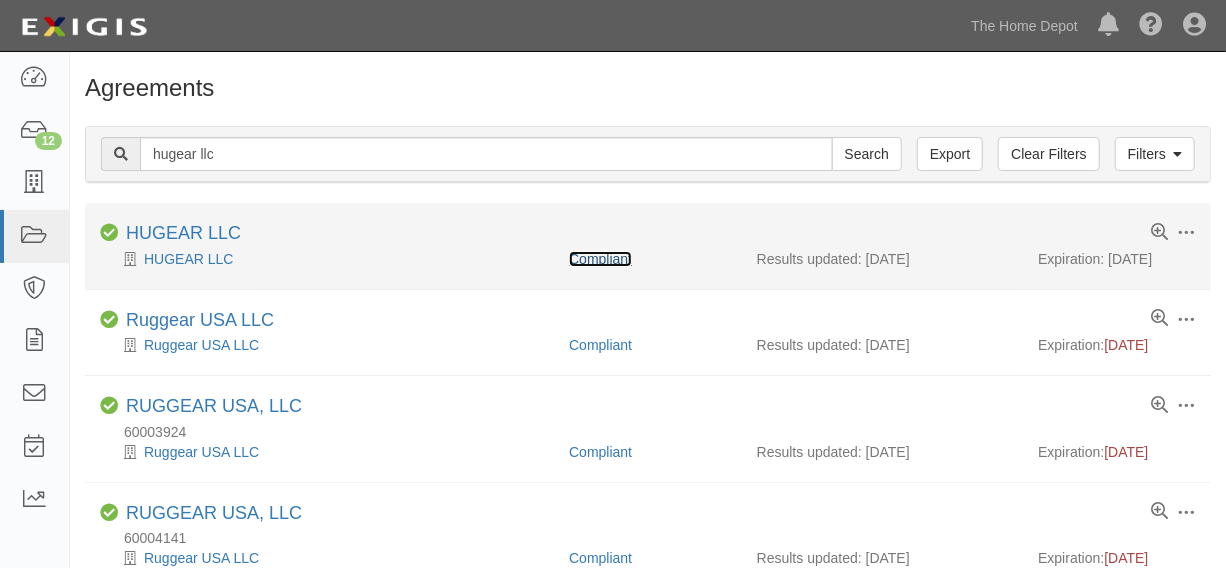 click on "Compliant" at bounding box center [600, 259] 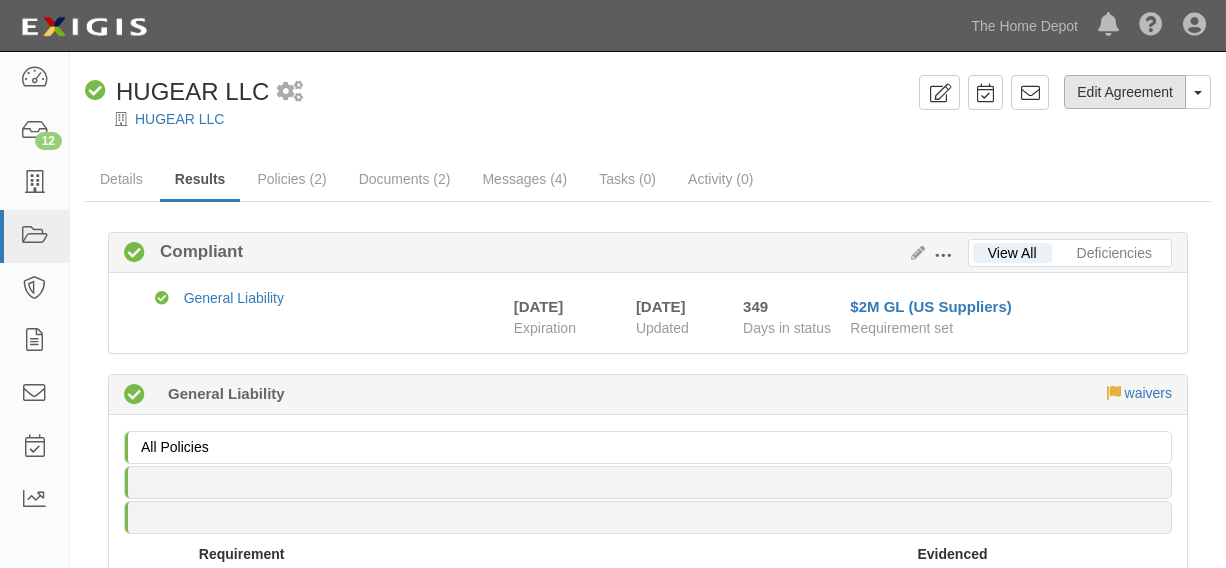 scroll, scrollTop: 0, scrollLeft: 0, axis: both 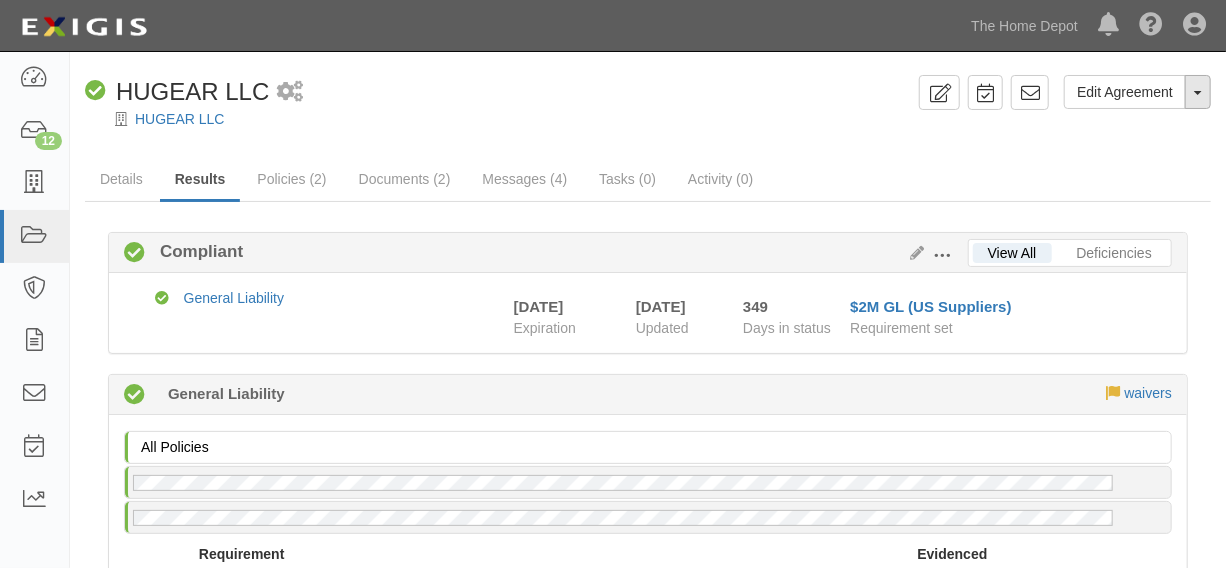click at bounding box center (1198, 93) 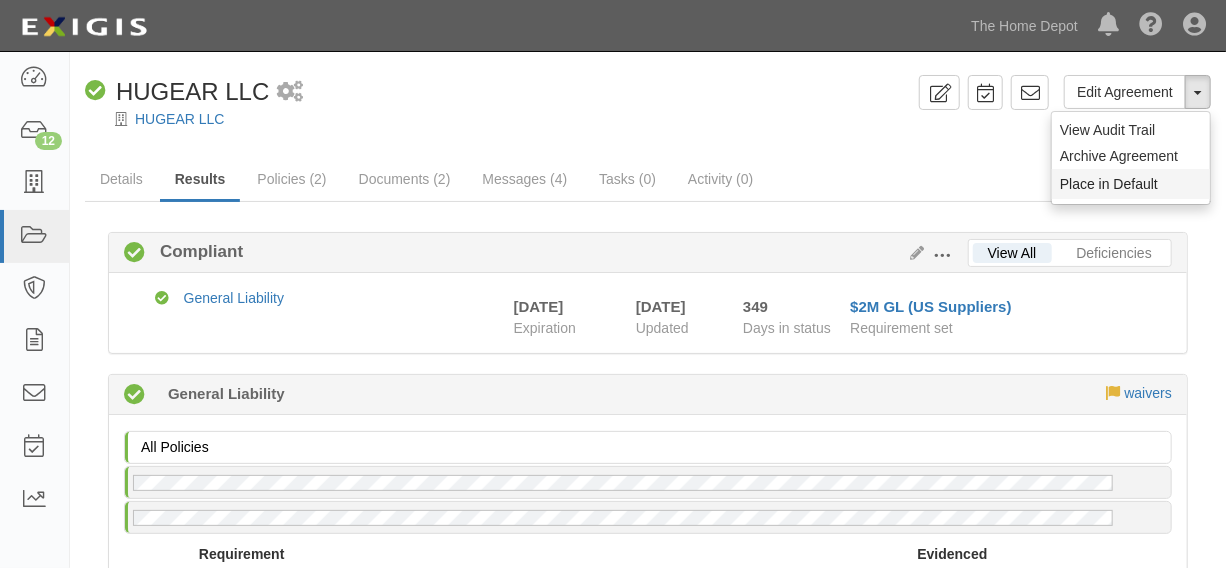 click on "Place in Default" at bounding box center [1131, 184] 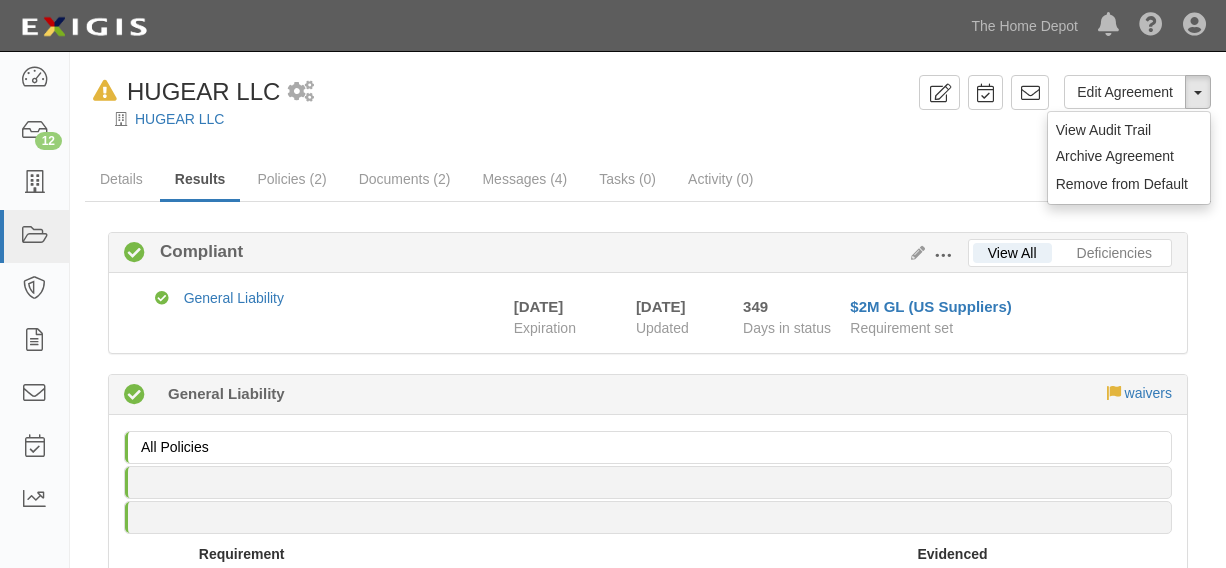 scroll, scrollTop: 0, scrollLeft: 0, axis: both 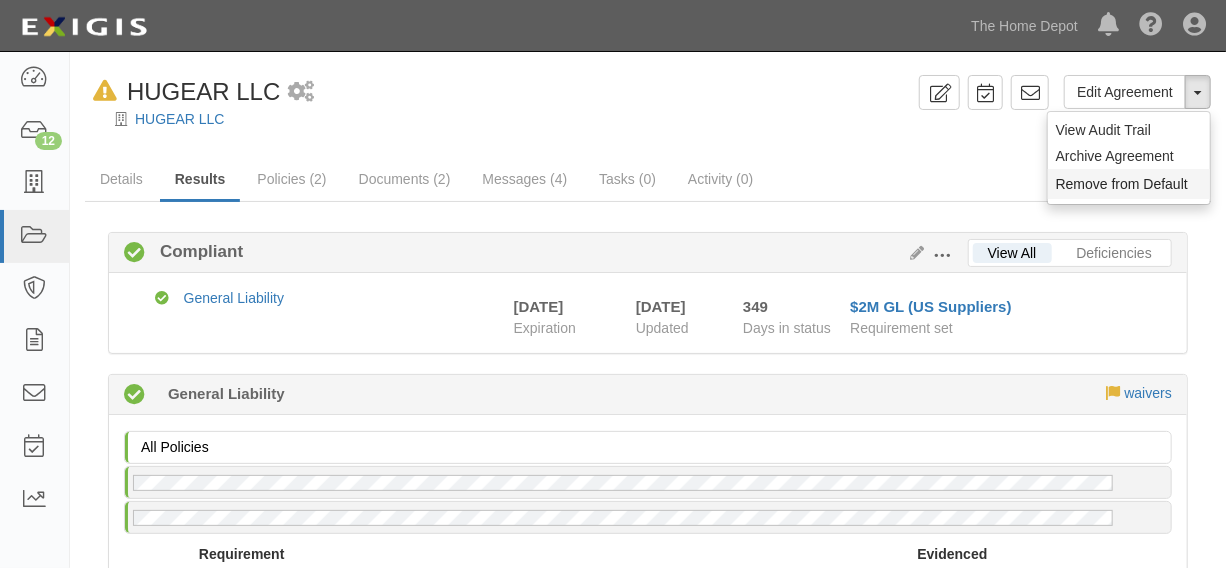 click on "Remove from Default" at bounding box center (1129, 184) 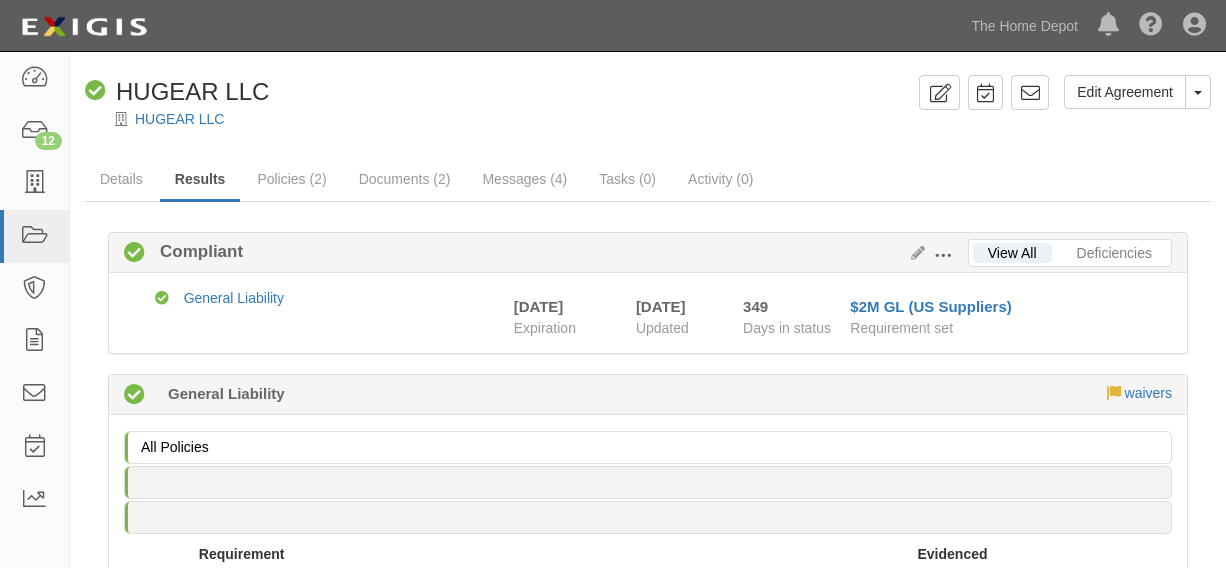 scroll, scrollTop: 580, scrollLeft: 0, axis: vertical 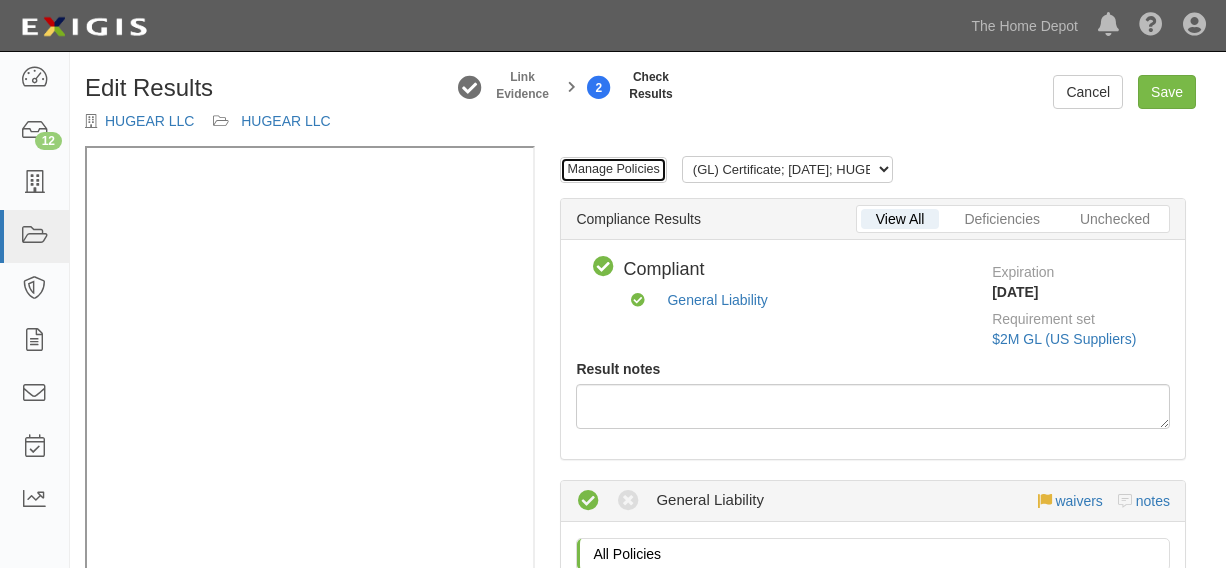 click on "Manage Policies" at bounding box center (613, 170) 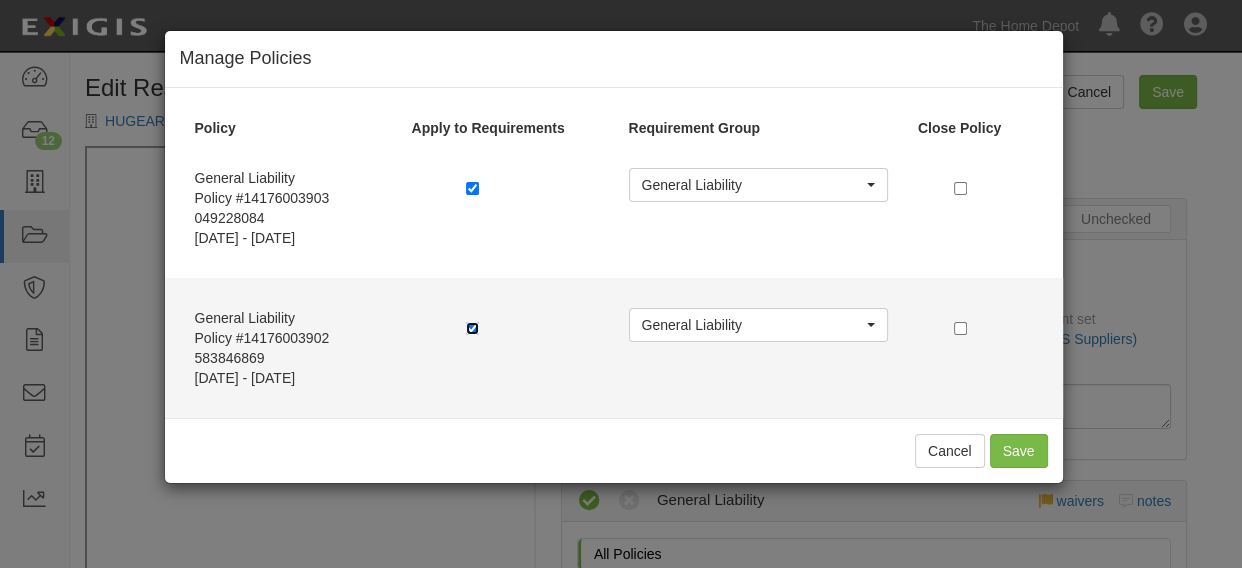 click at bounding box center [472, 328] 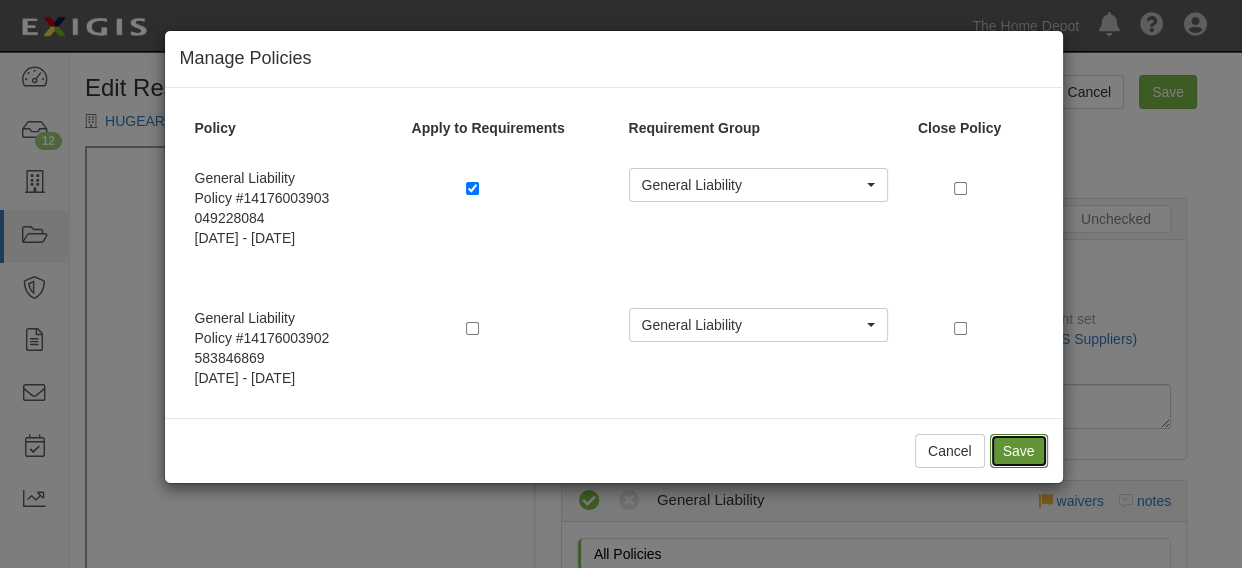 click on "Save" at bounding box center (1019, 451) 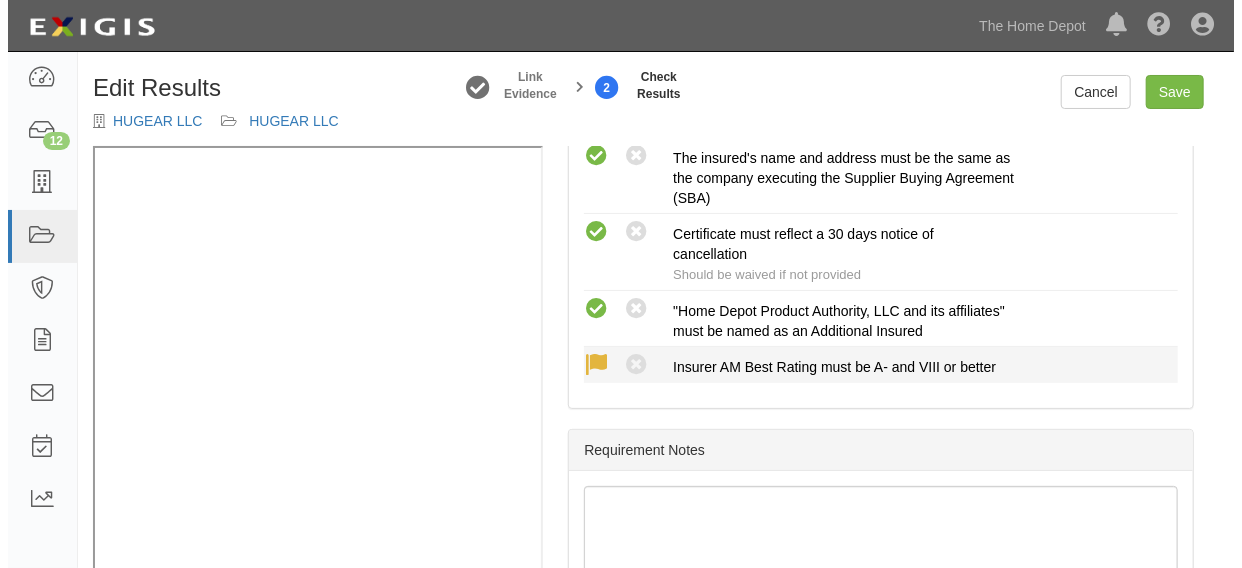 scroll, scrollTop: 876, scrollLeft: 0, axis: vertical 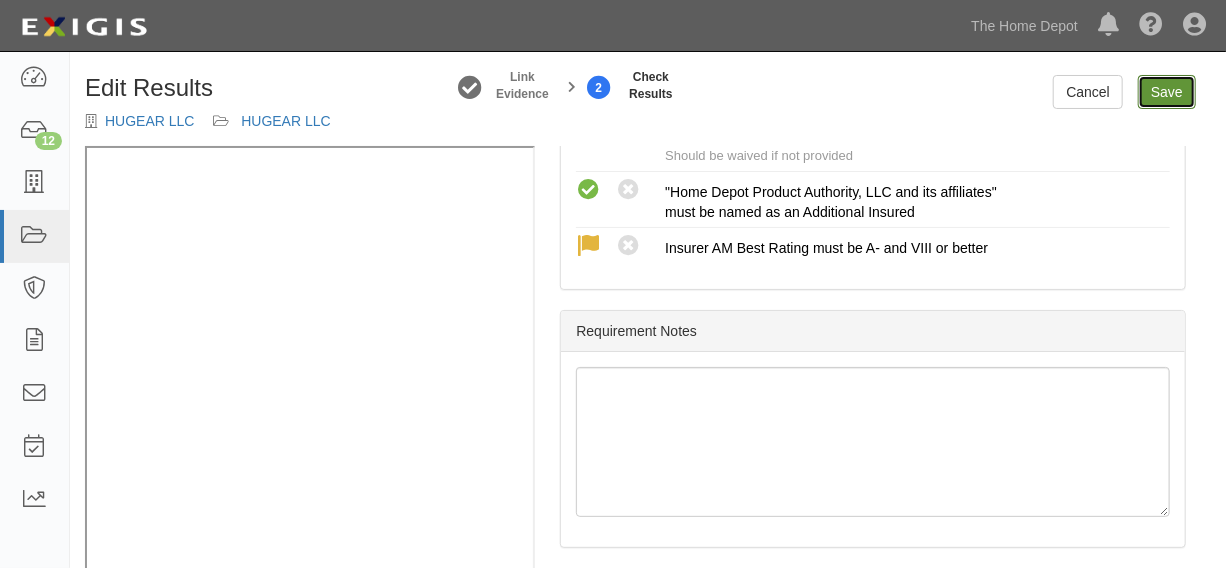 click on "Save" at bounding box center (1167, 92) 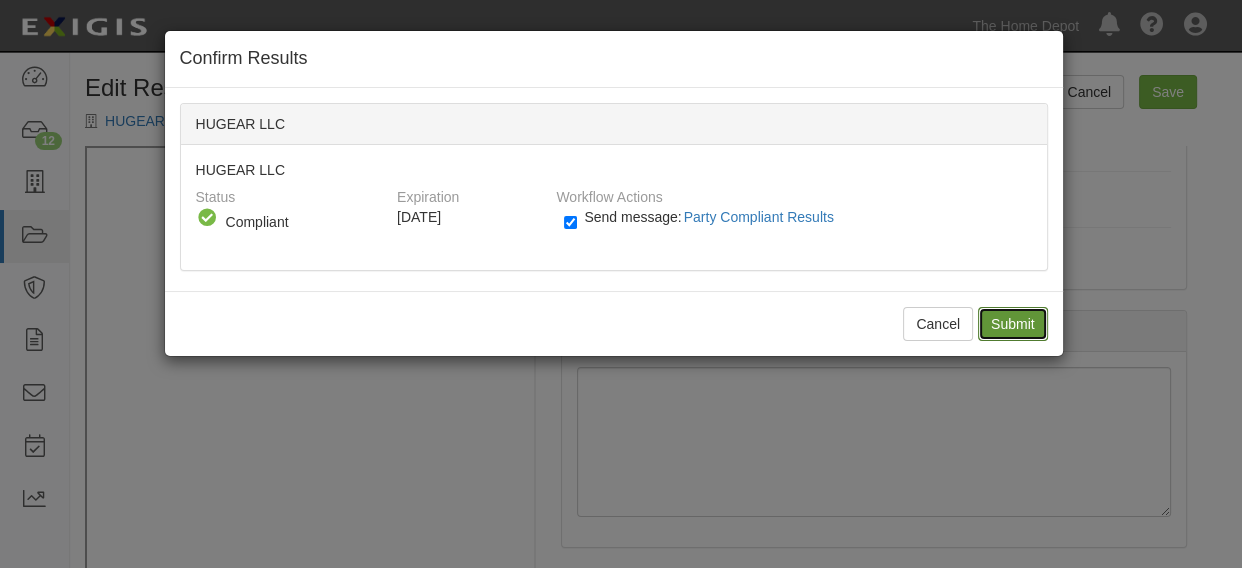 click on "Submit" at bounding box center [1013, 324] 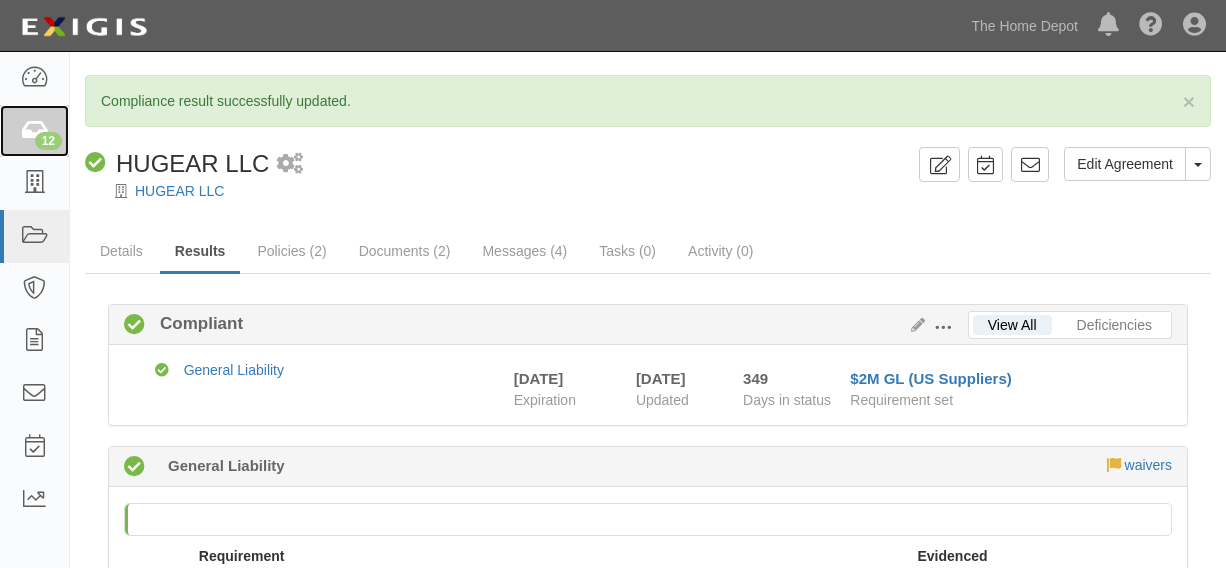 scroll, scrollTop: 0, scrollLeft: 0, axis: both 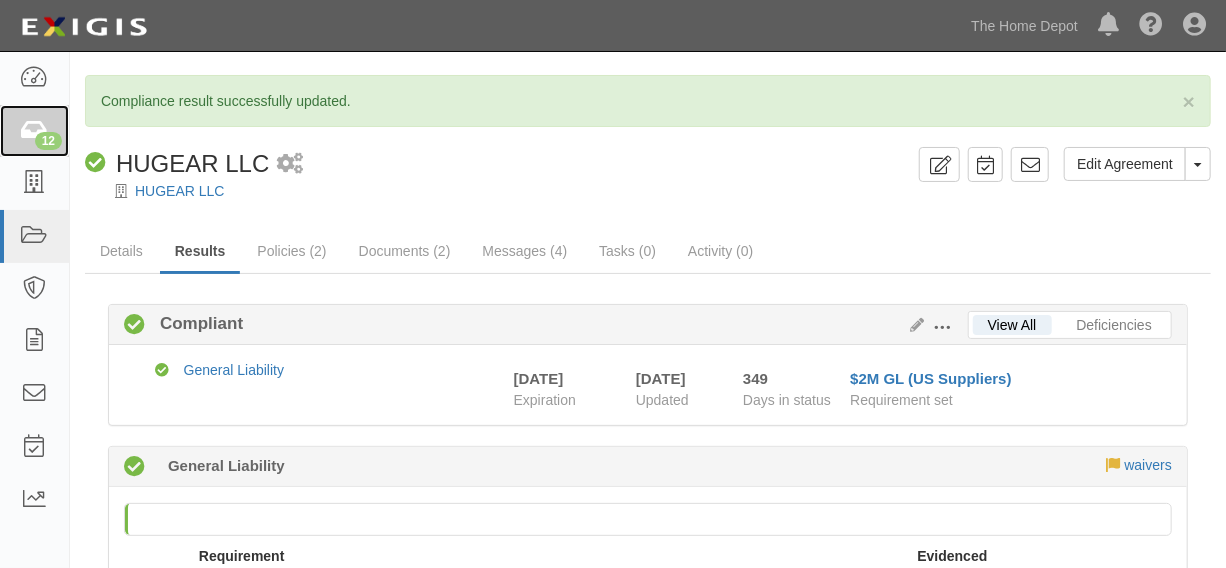 click on "12" at bounding box center (34, 131) 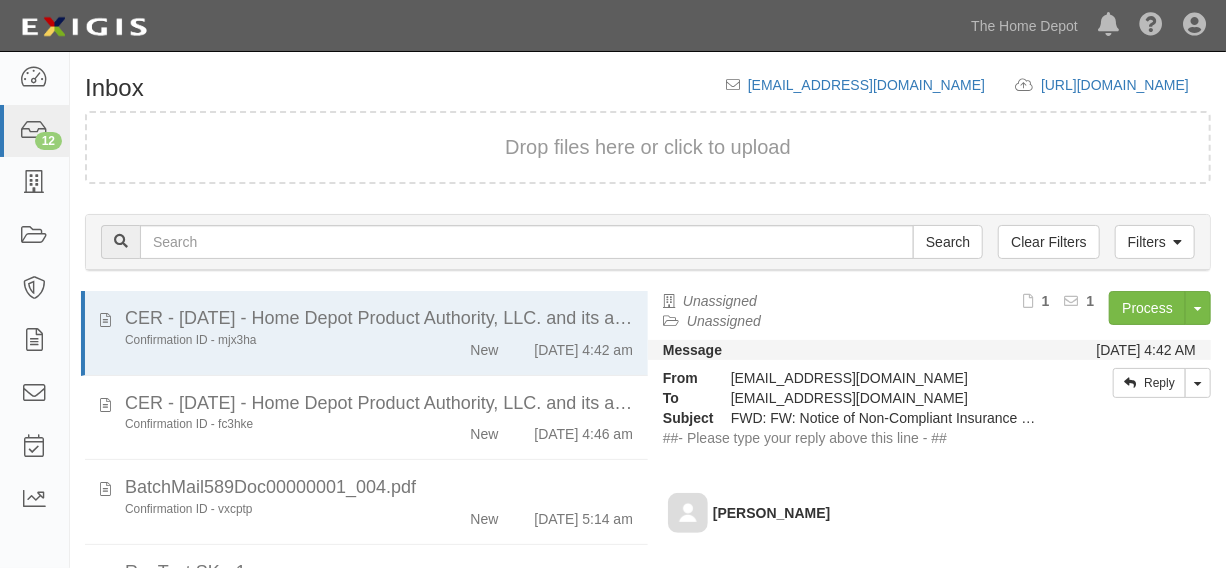 scroll, scrollTop: 84, scrollLeft: 0, axis: vertical 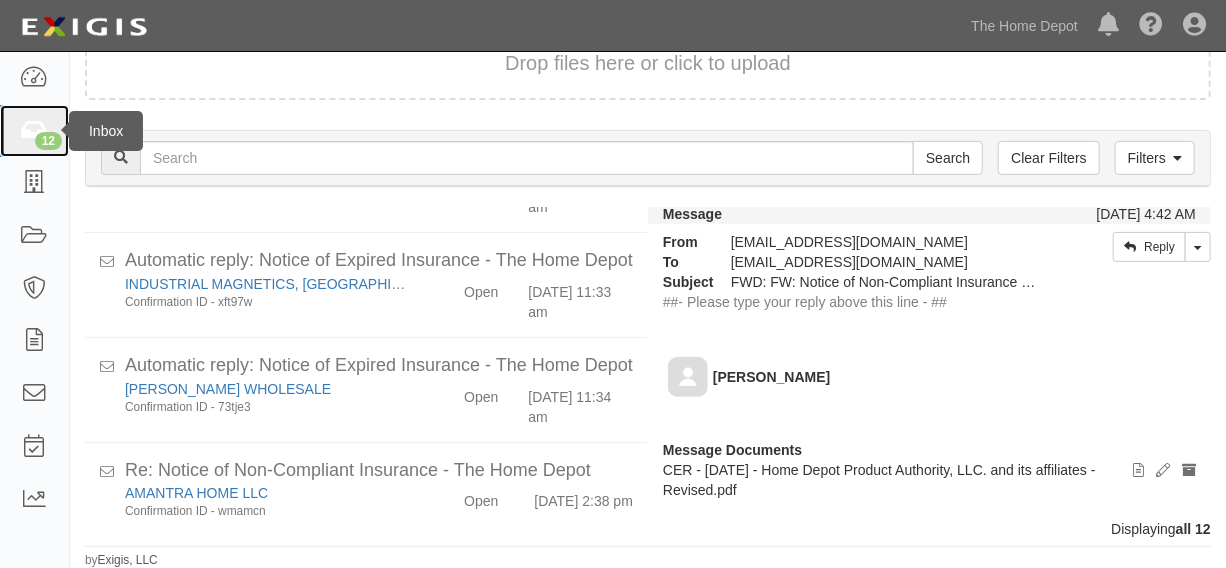 click on "12" at bounding box center [48, 141] 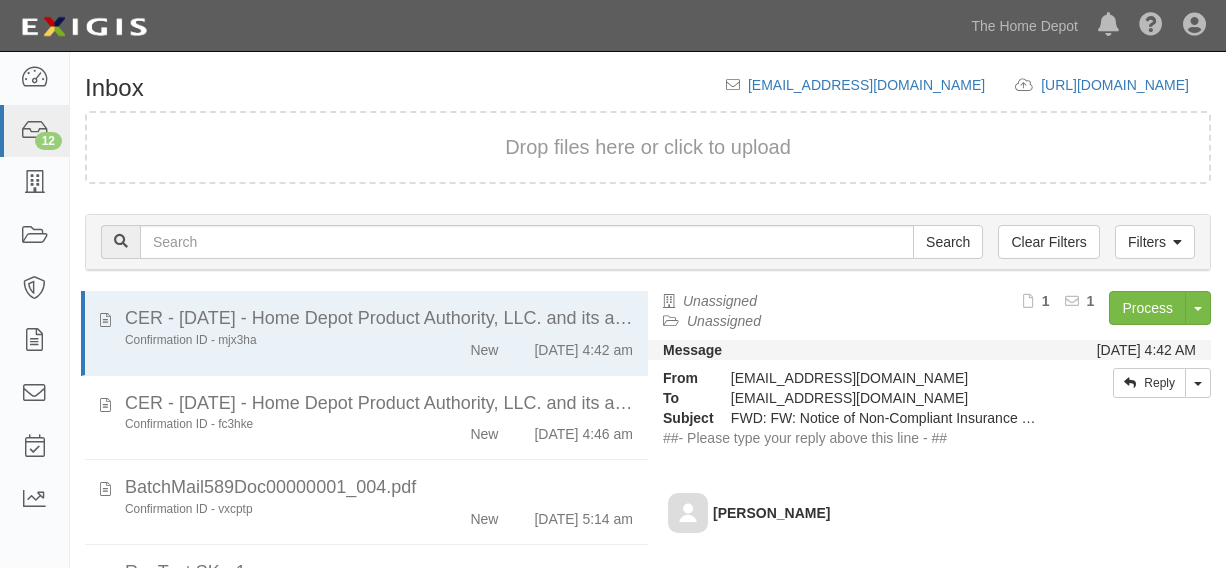 scroll, scrollTop: 0, scrollLeft: 0, axis: both 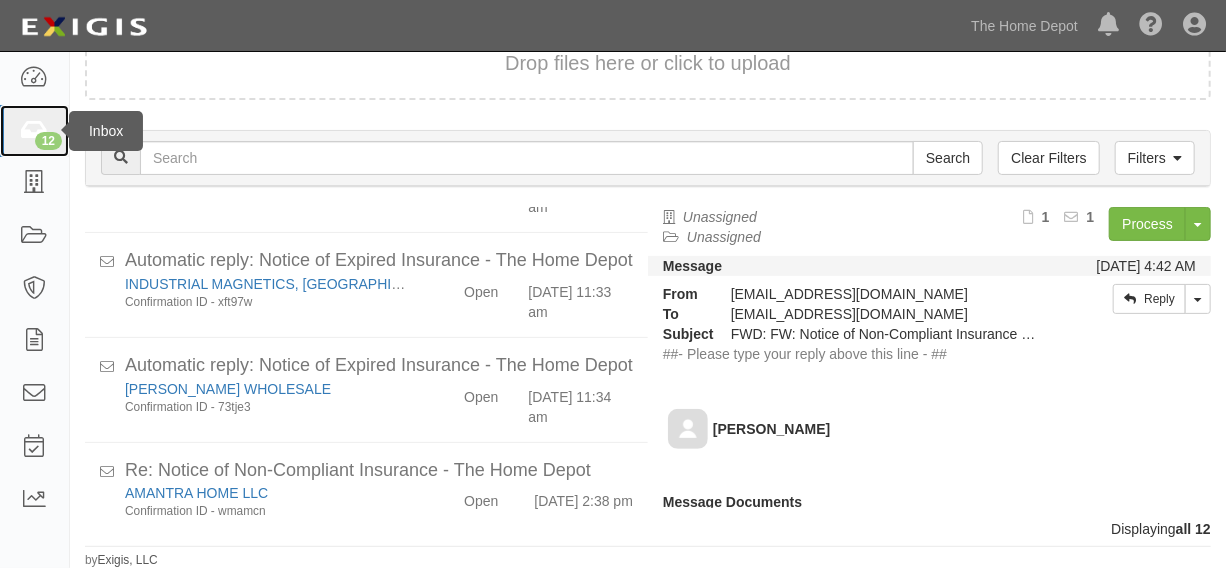 click on "12" at bounding box center [34, 131] 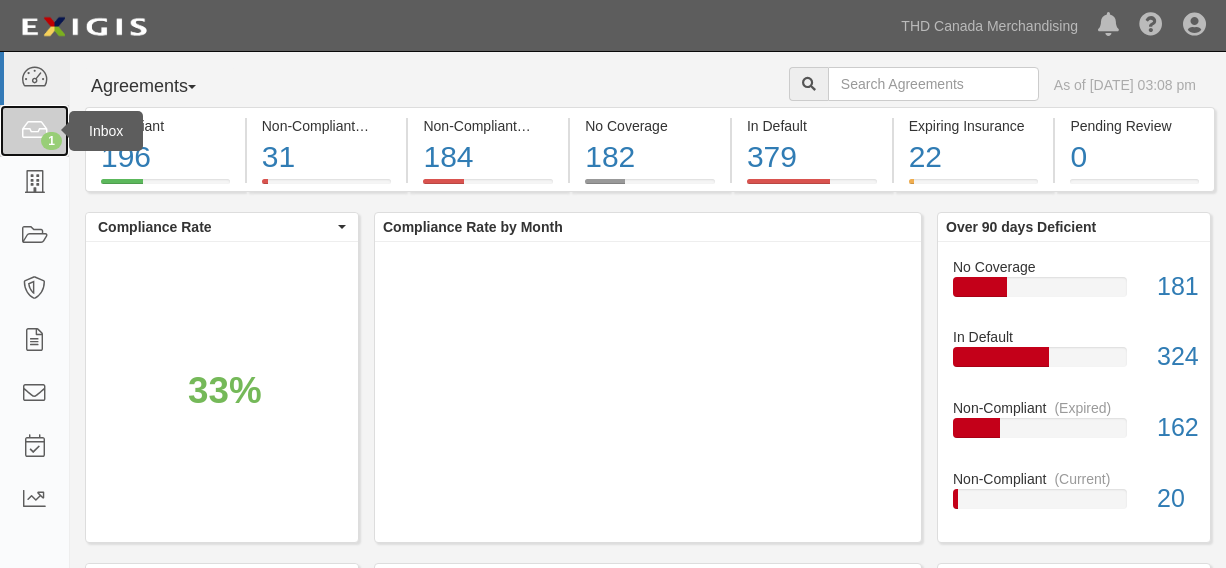 click at bounding box center [34, 131] 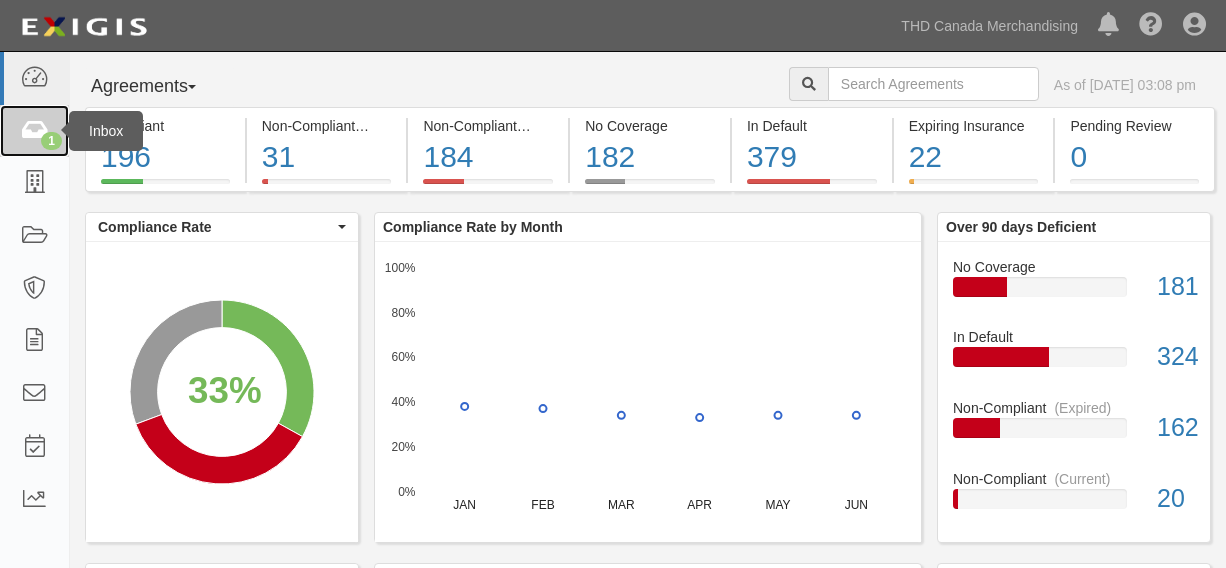 scroll, scrollTop: 0, scrollLeft: 0, axis: both 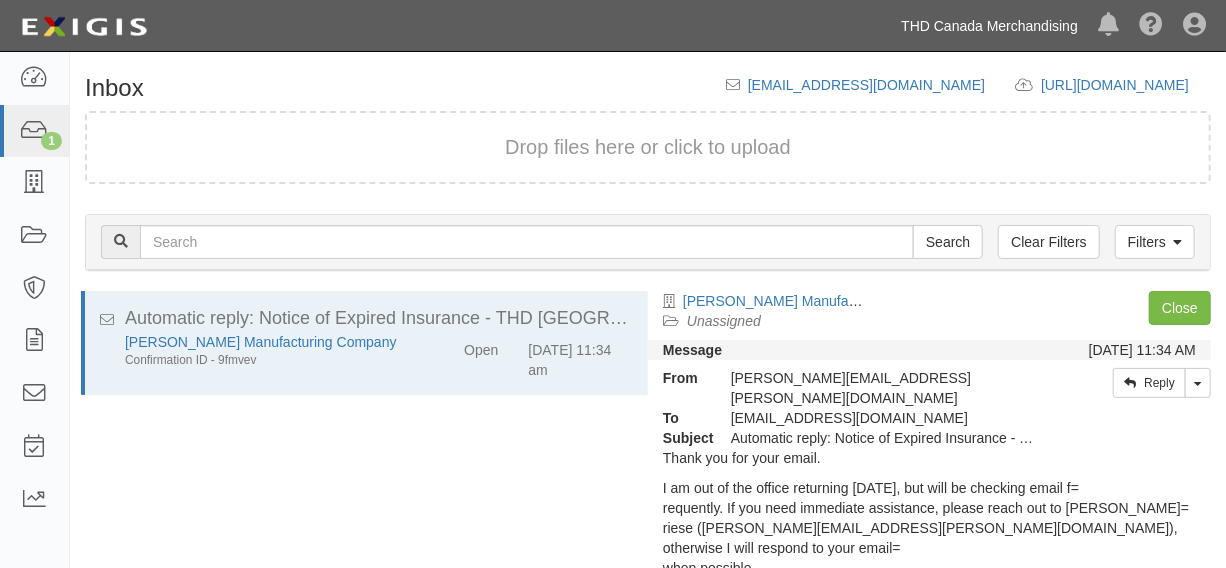 click on "THD Canada Merchandising" at bounding box center [989, 26] 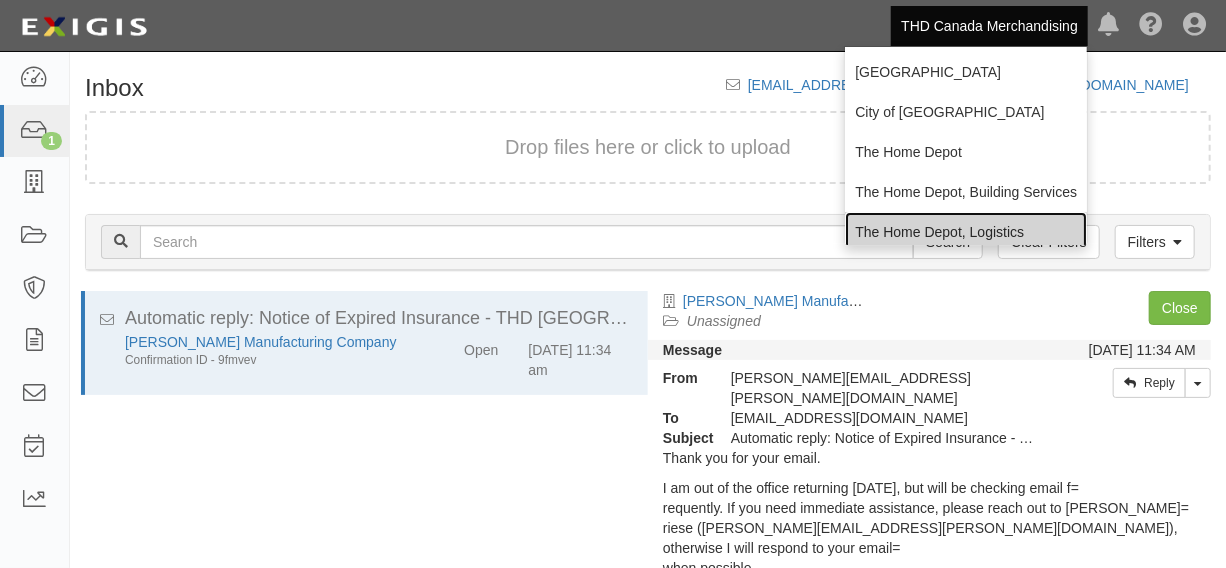 click on "The Home Depot, Logistics" at bounding box center [966, 232] 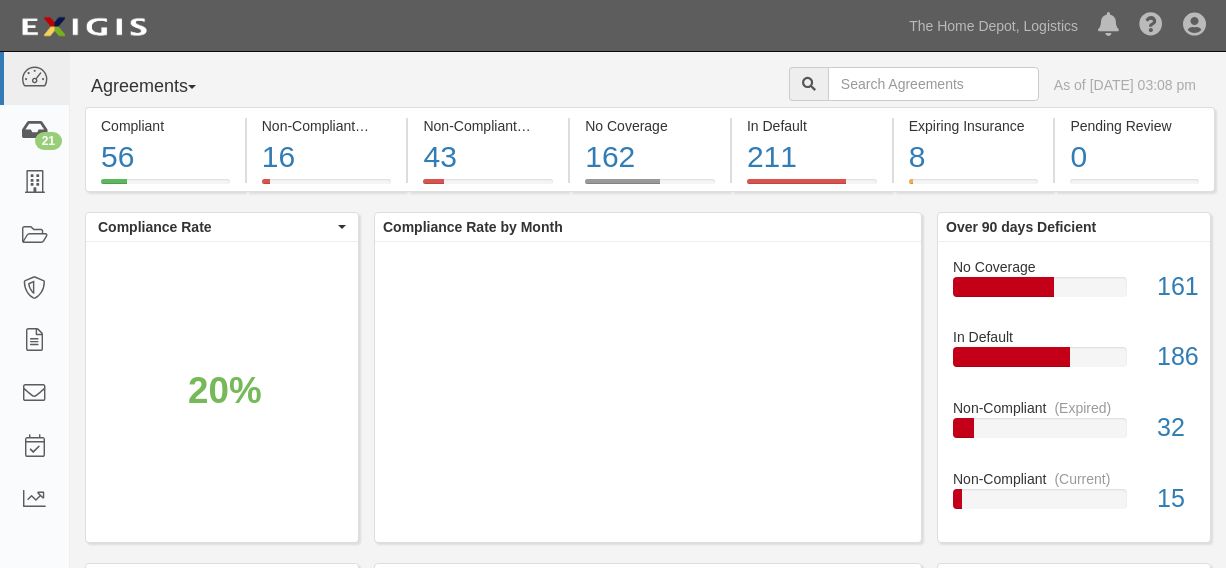 scroll, scrollTop: 0, scrollLeft: 0, axis: both 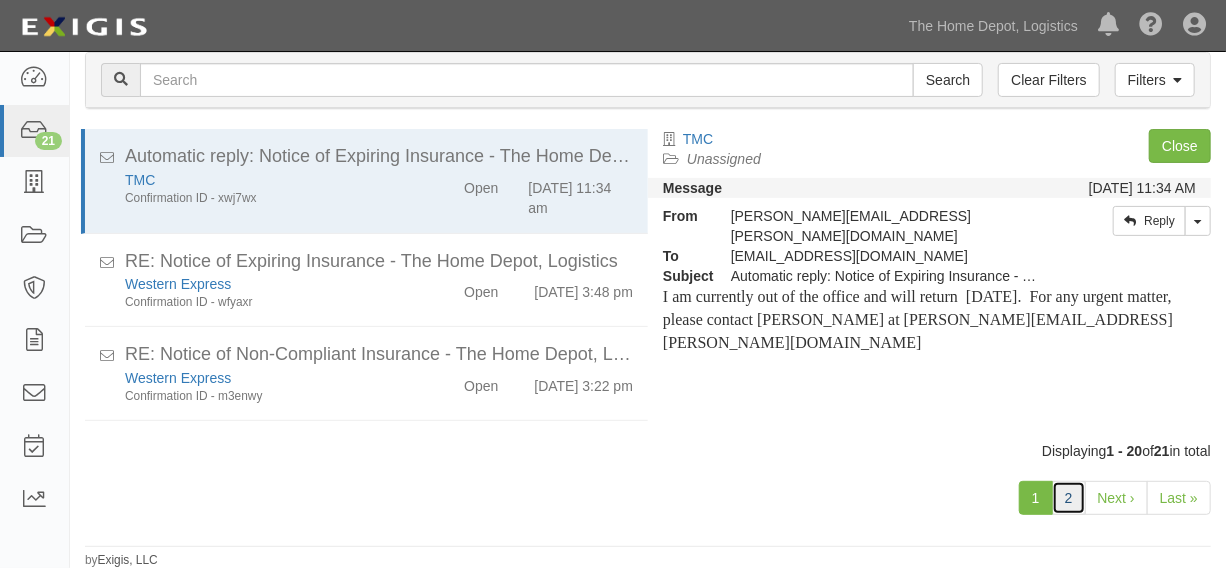 click on "2" at bounding box center (1069, 498) 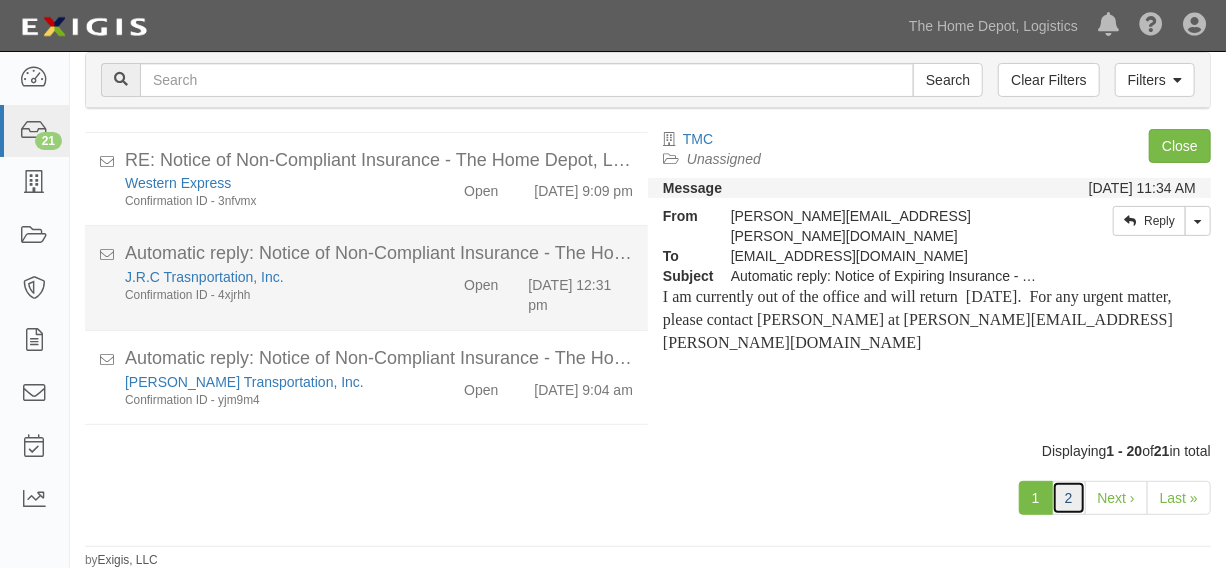scroll, scrollTop: 909, scrollLeft: 0, axis: vertical 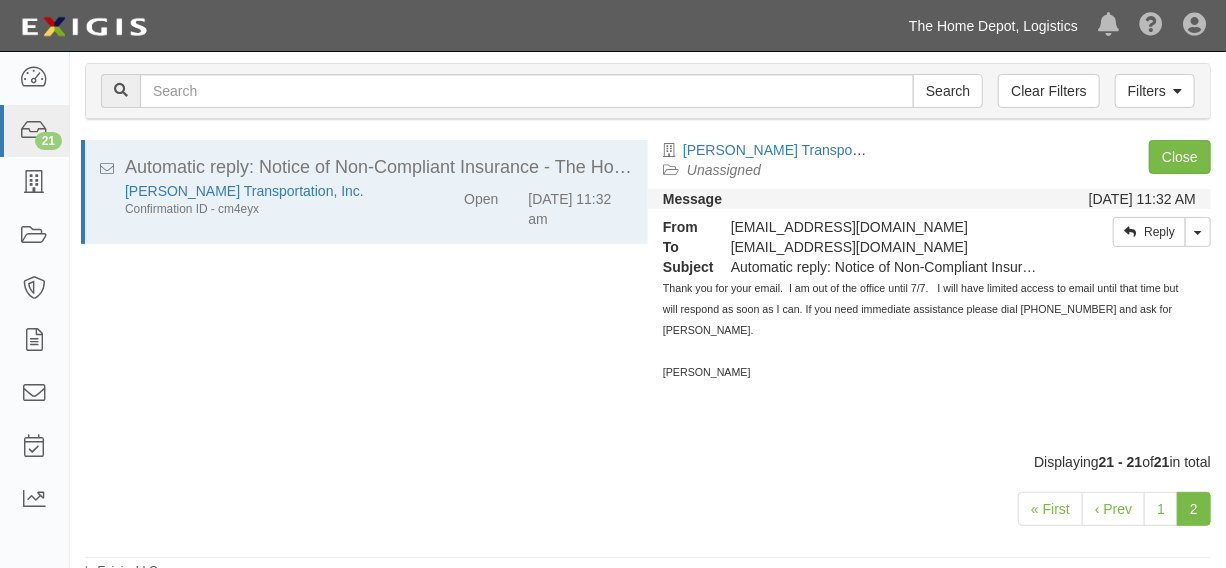 click on "The Home Depot, Logistics" at bounding box center (993, 26) 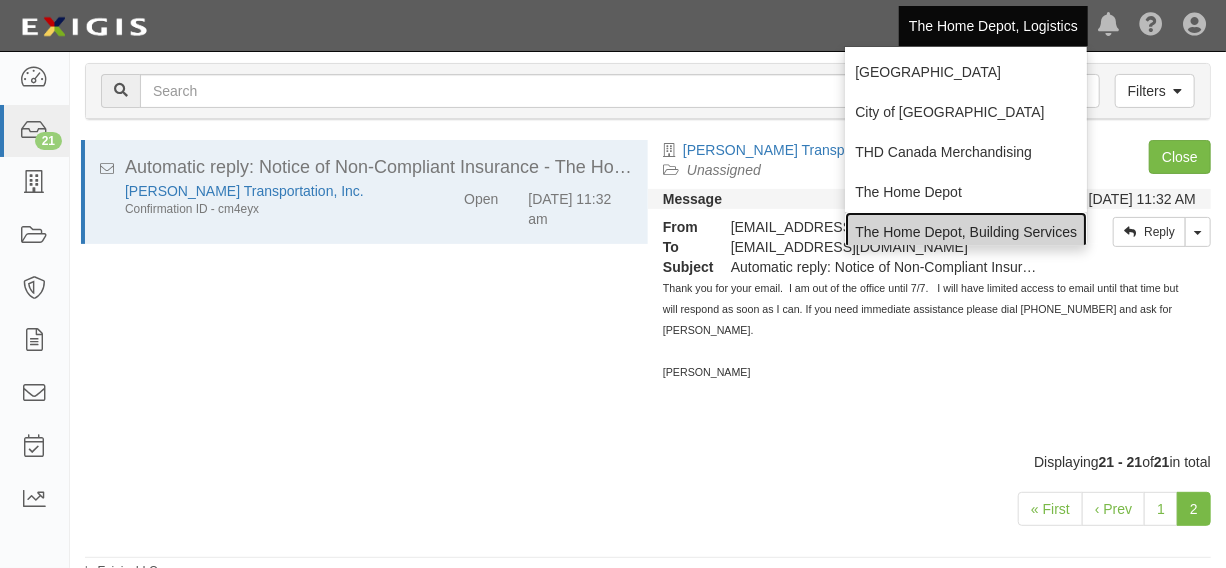 click on "The Home Depot, Building Services" at bounding box center (966, 232) 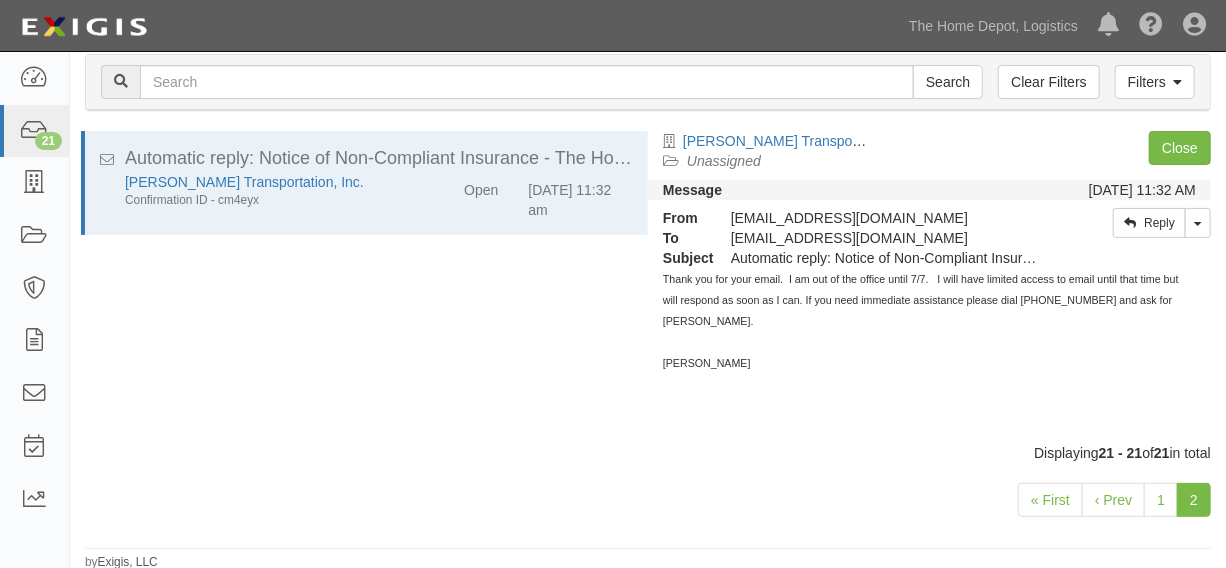 scroll, scrollTop: 162, scrollLeft: 0, axis: vertical 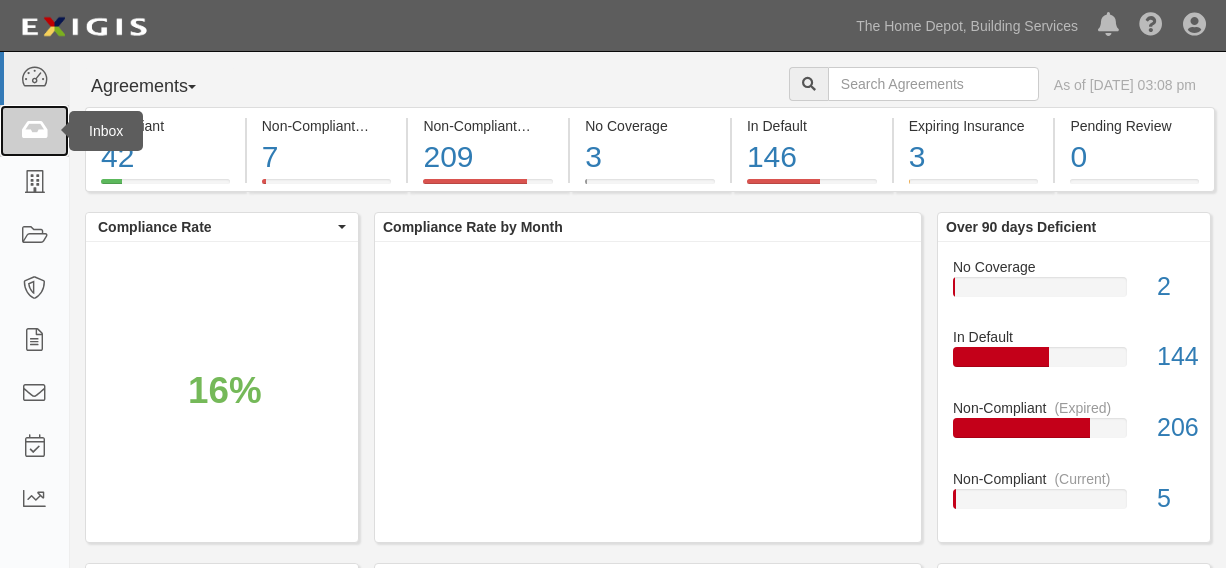 click at bounding box center (34, 131) 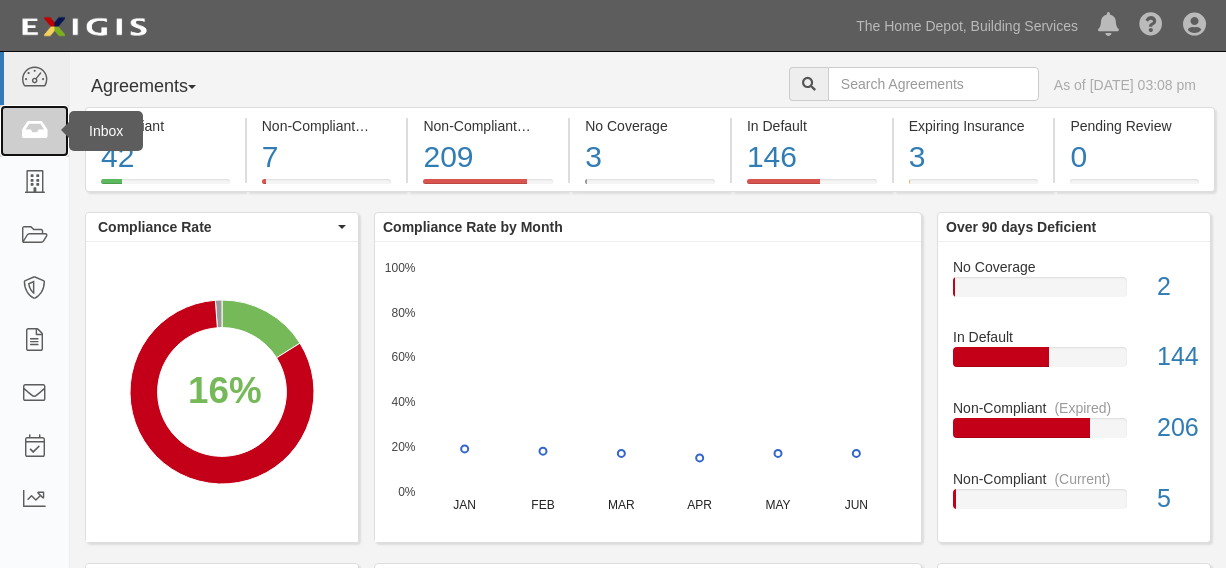 scroll, scrollTop: 0, scrollLeft: 0, axis: both 